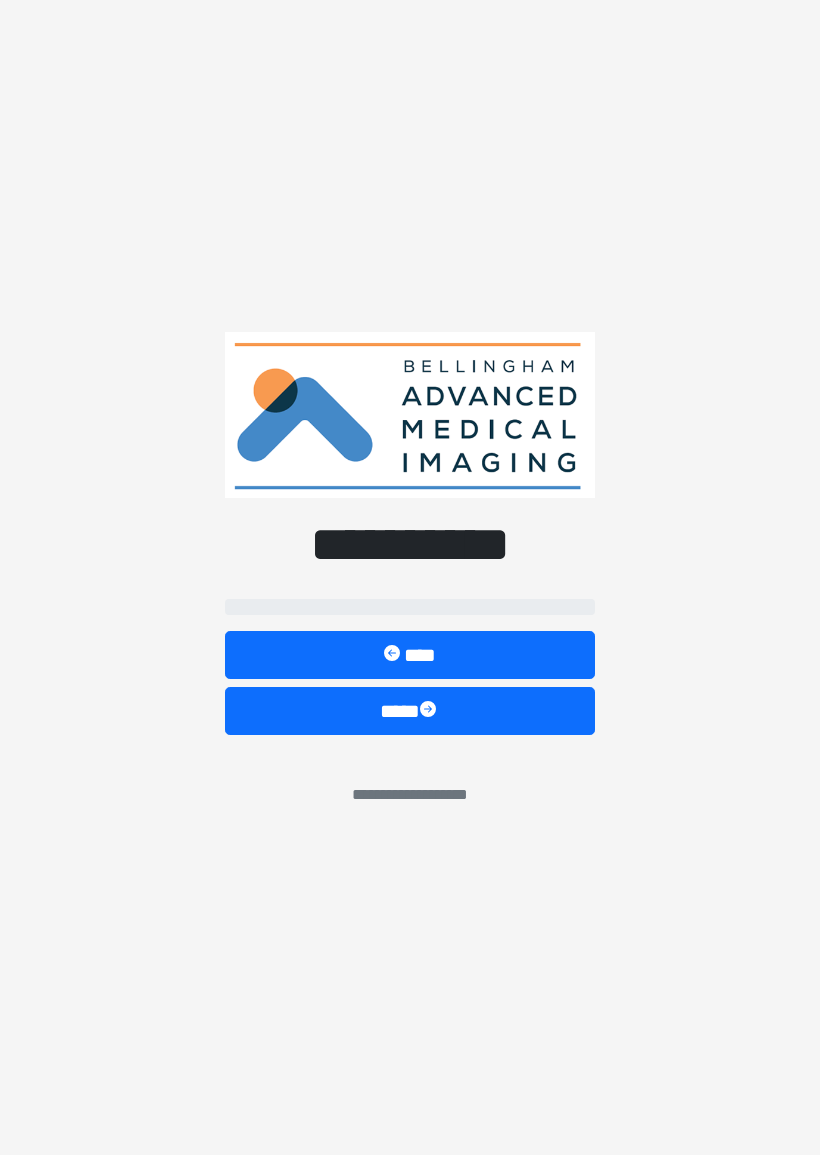 scroll, scrollTop: 0, scrollLeft: 0, axis: both 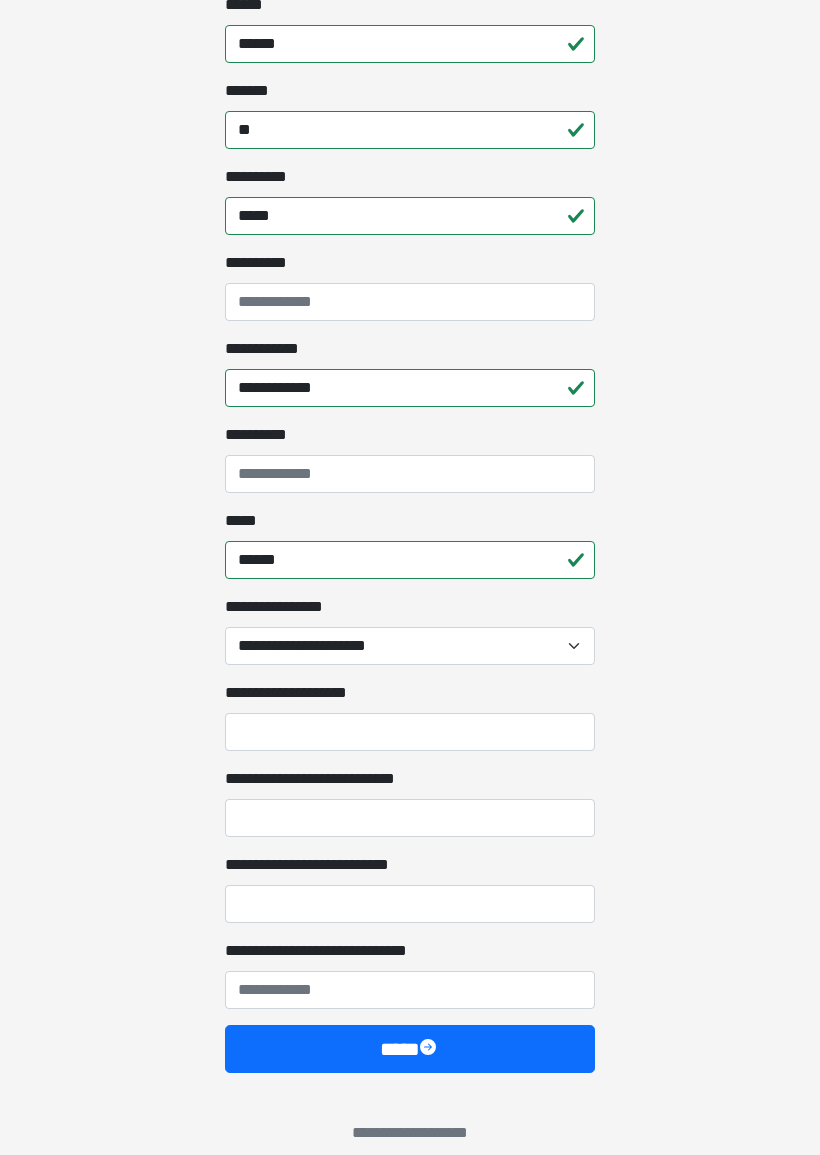 click on "******" at bounding box center [410, 560] 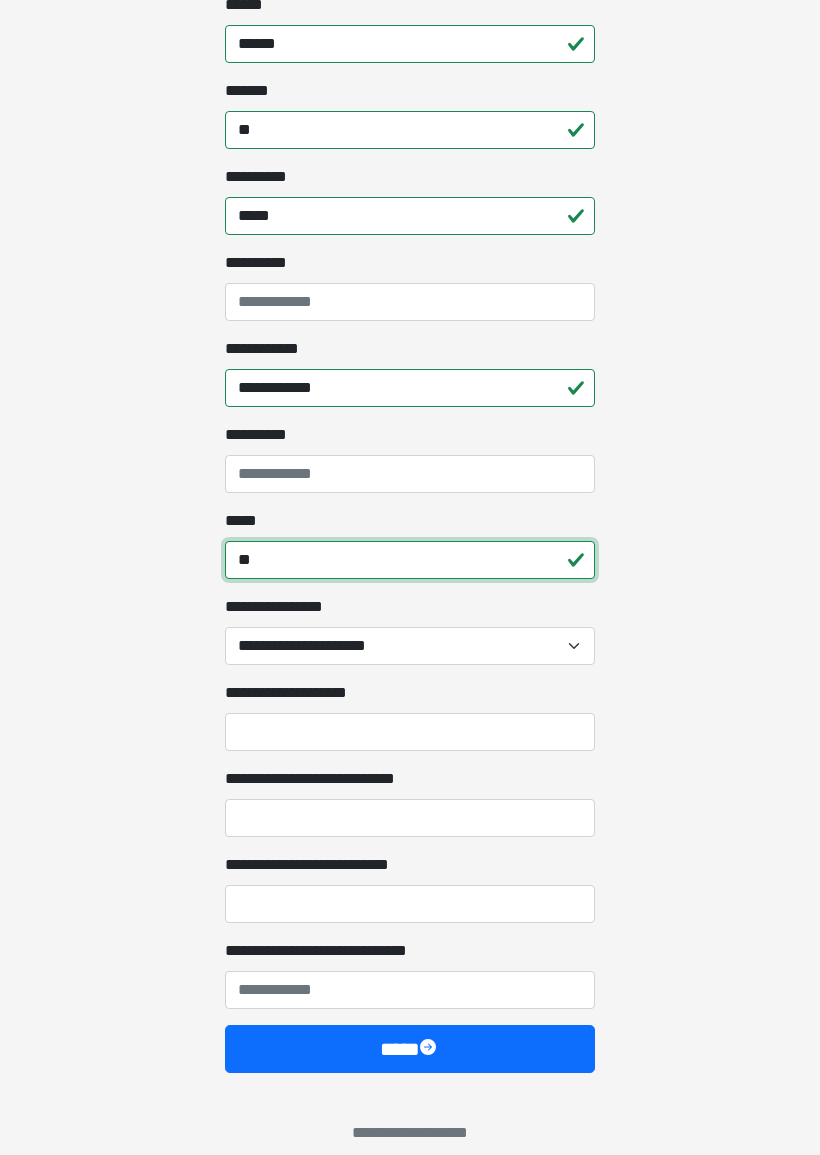 type on "*" 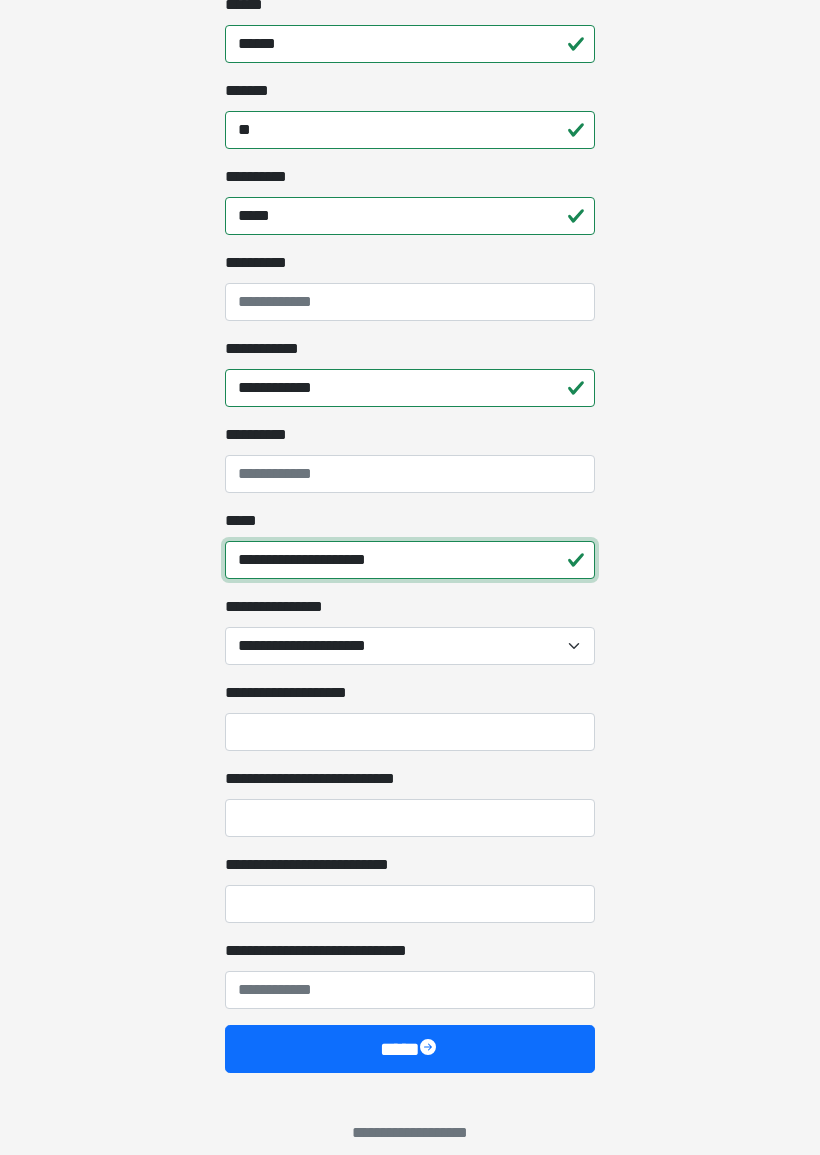 click on "**********" at bounding box center [410, 560] 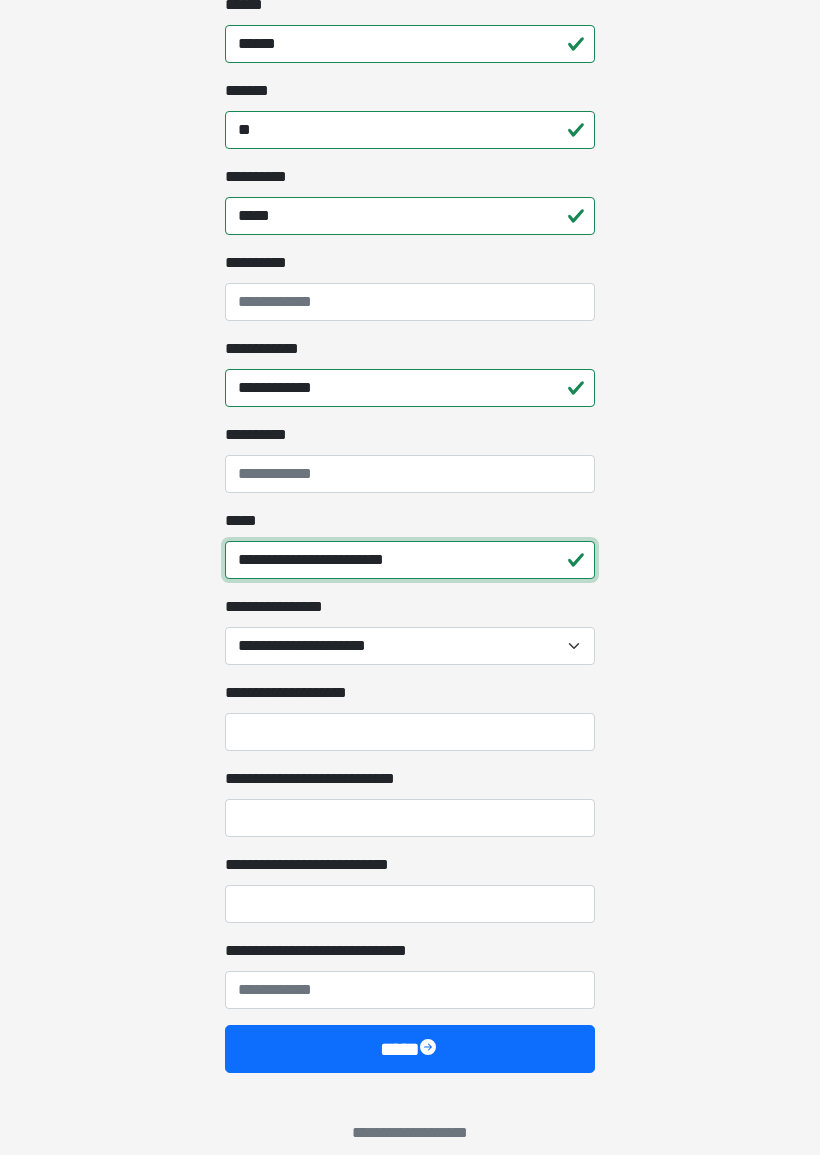 type on "**********" 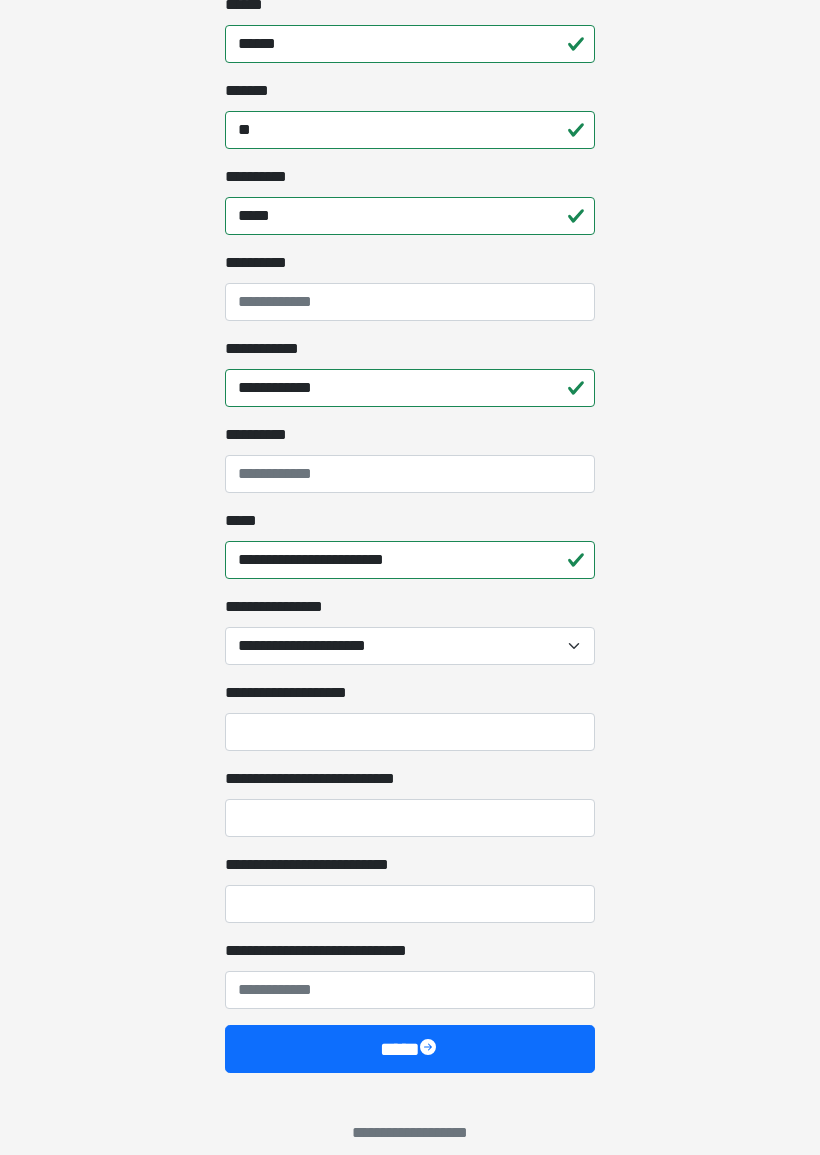 click on "**********" at bounding box center [410, 646] 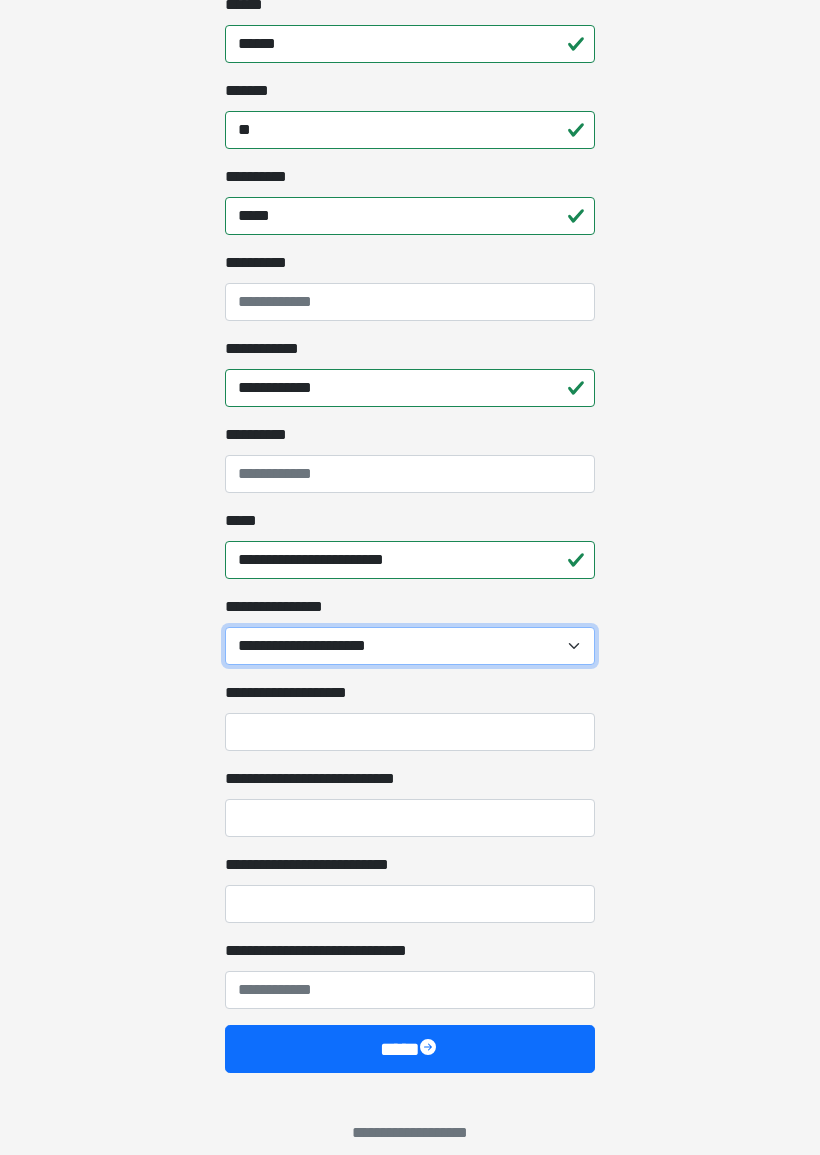 select on "**********" 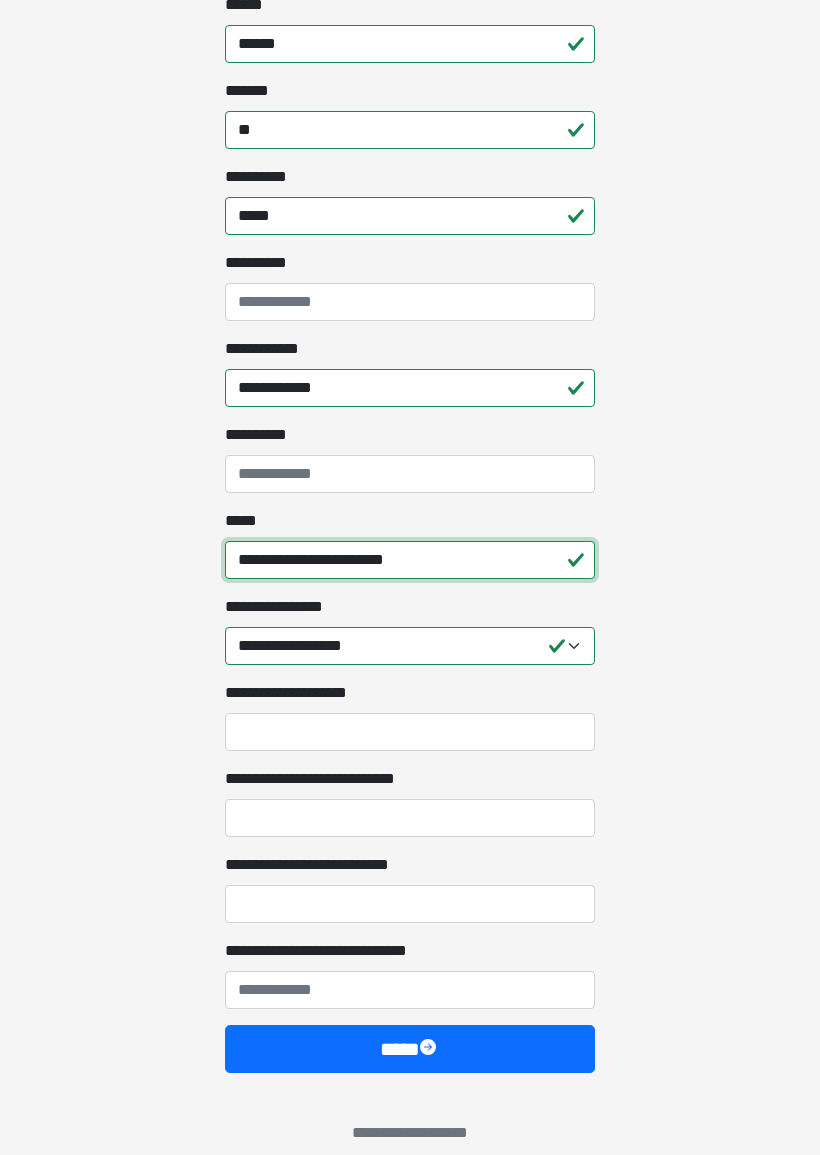 click on "**********" at bounding box center (410, 560) 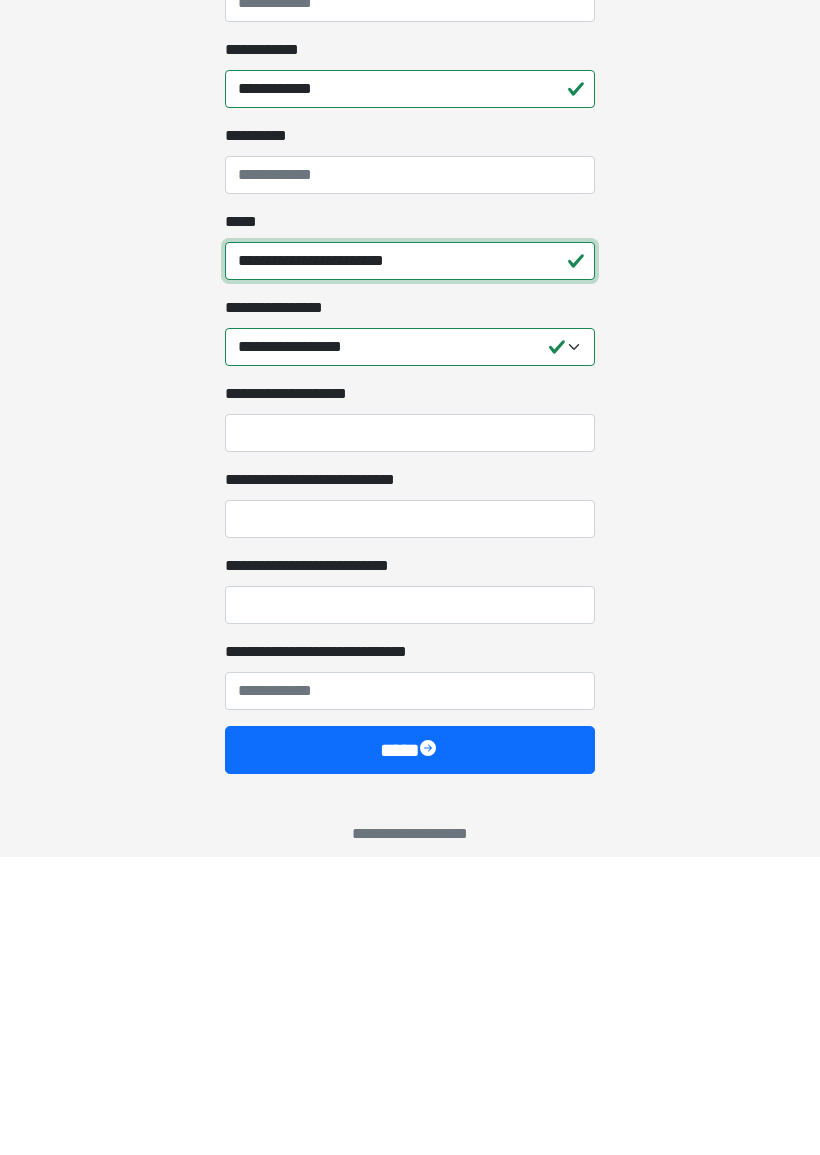 scroll, scrollTop: 1292, scrollLeft: 0, axis: vertical 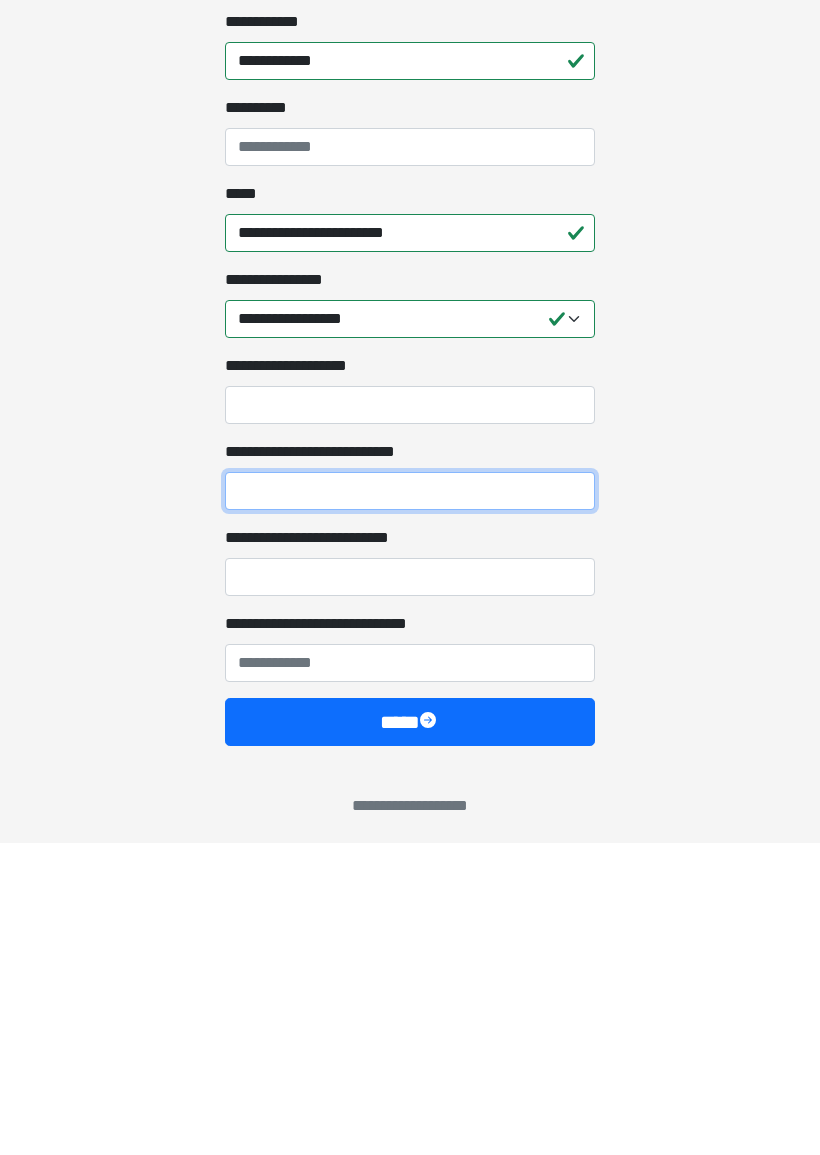 click on "**********" at bounding box center (410, 803) 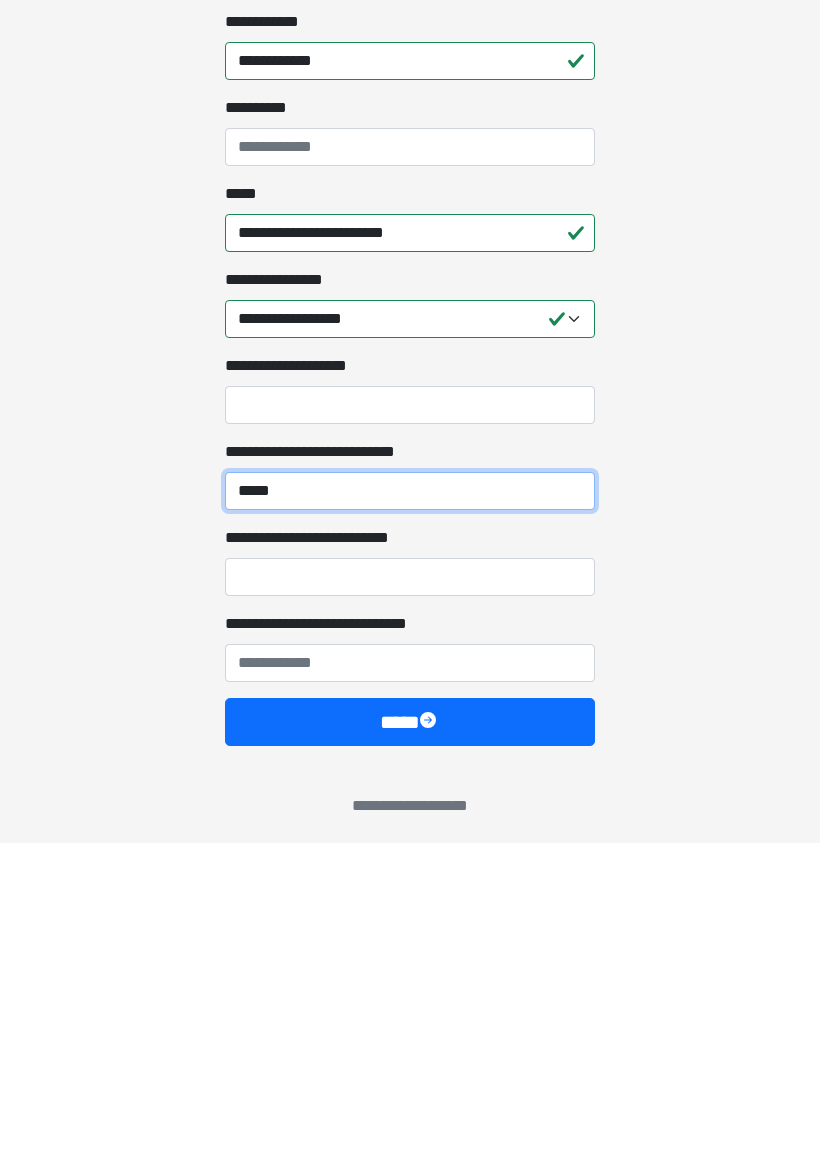 type on "*****" 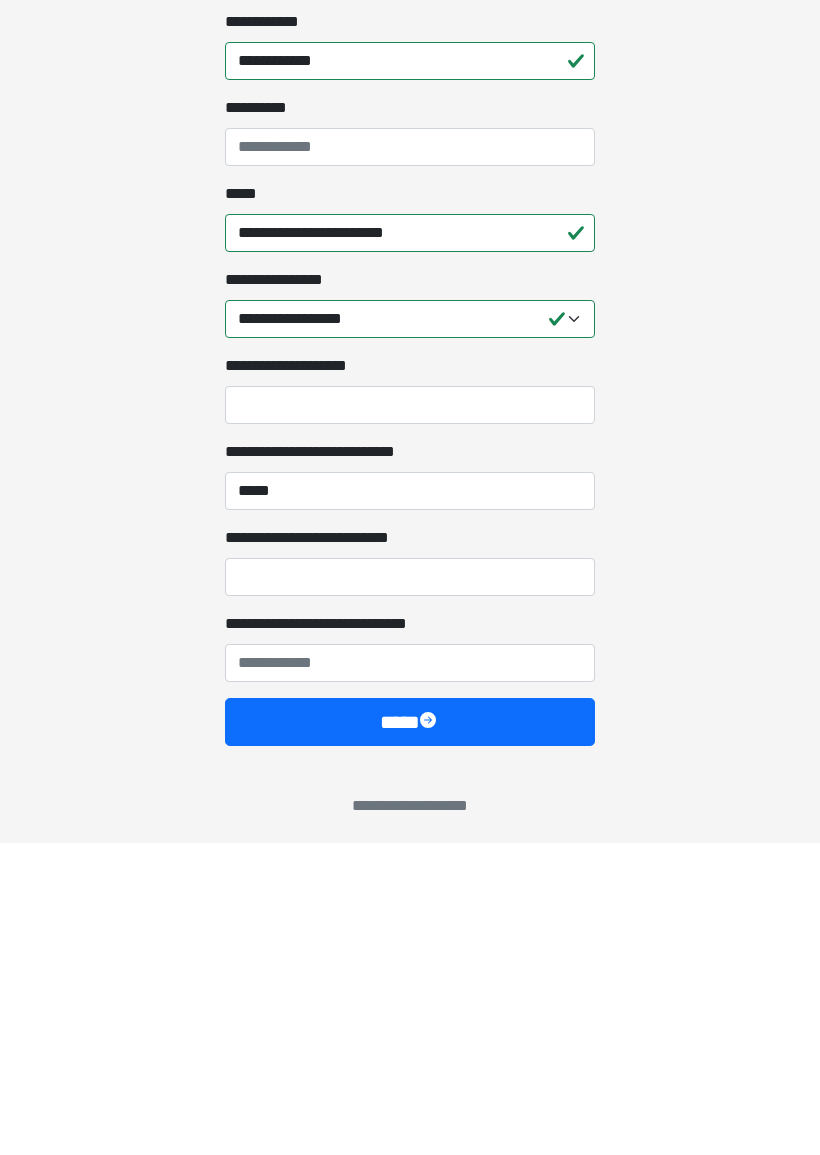 click on "**********" at bounding box center [410, 889] 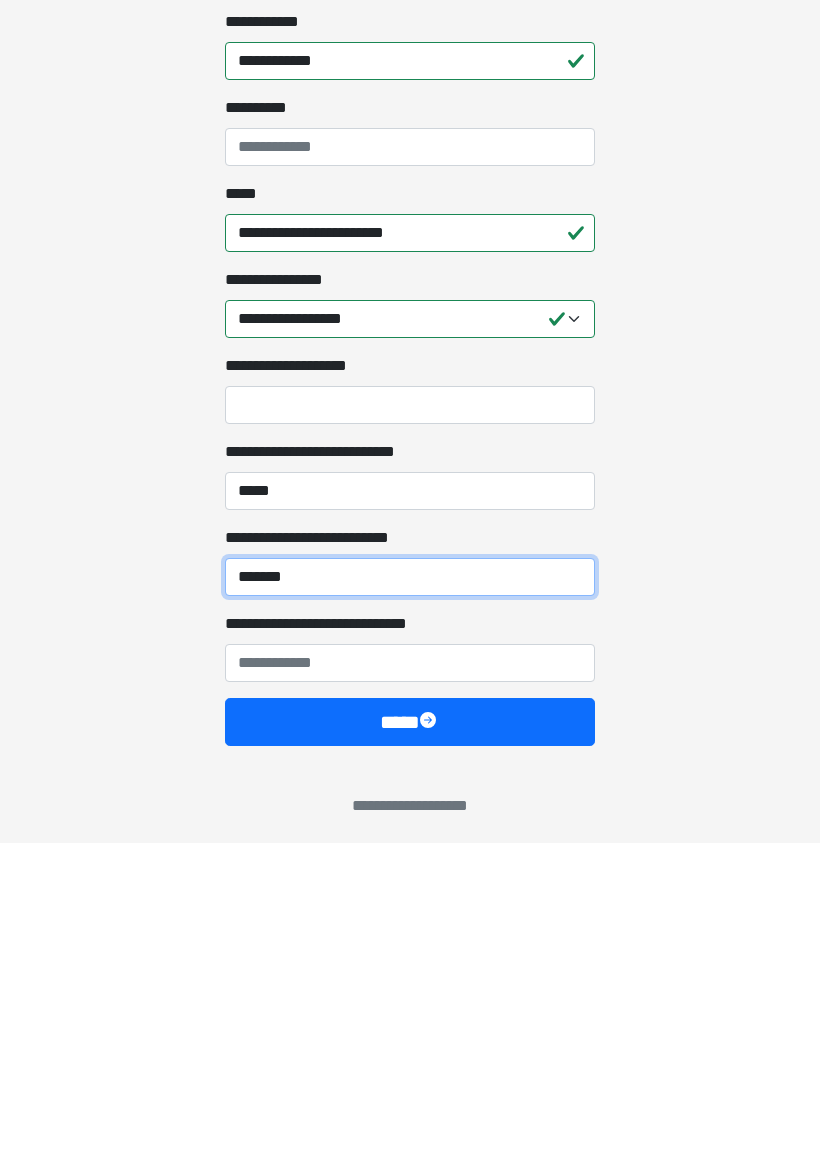 type on "*******" 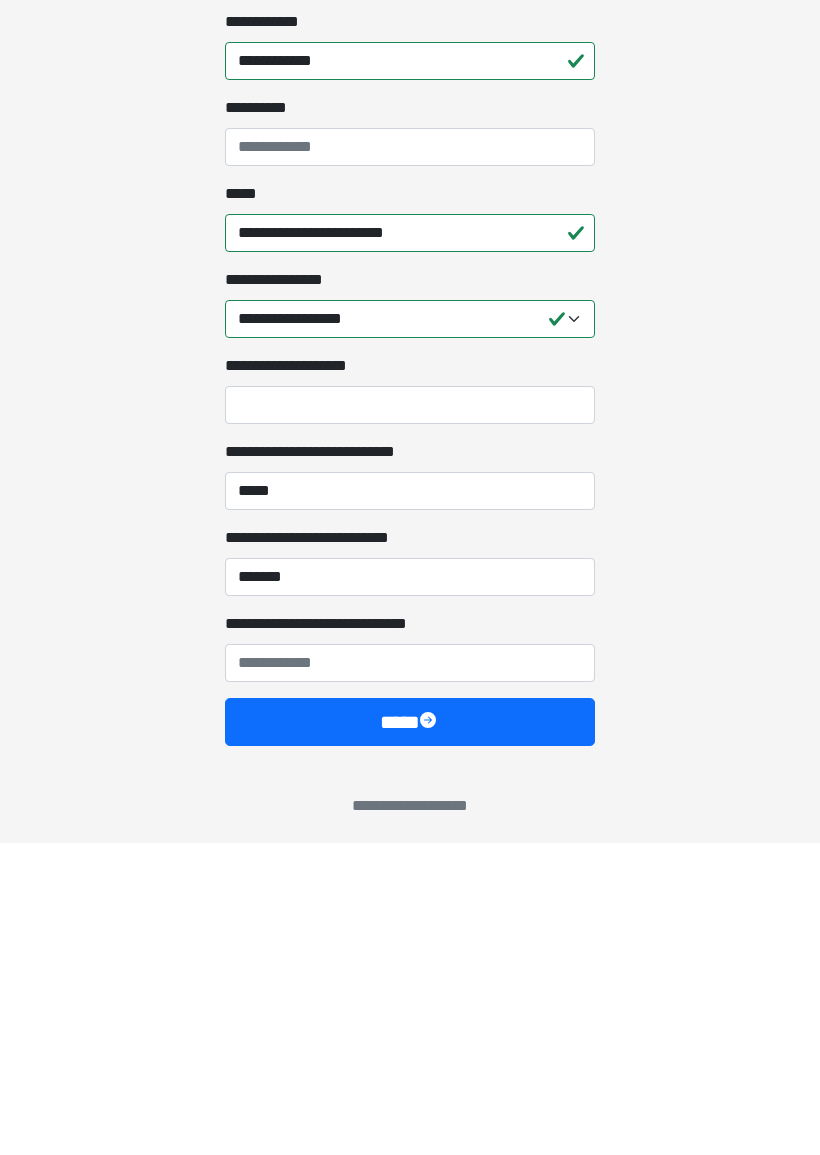 click on "**********" at bounding box center [410, 975] 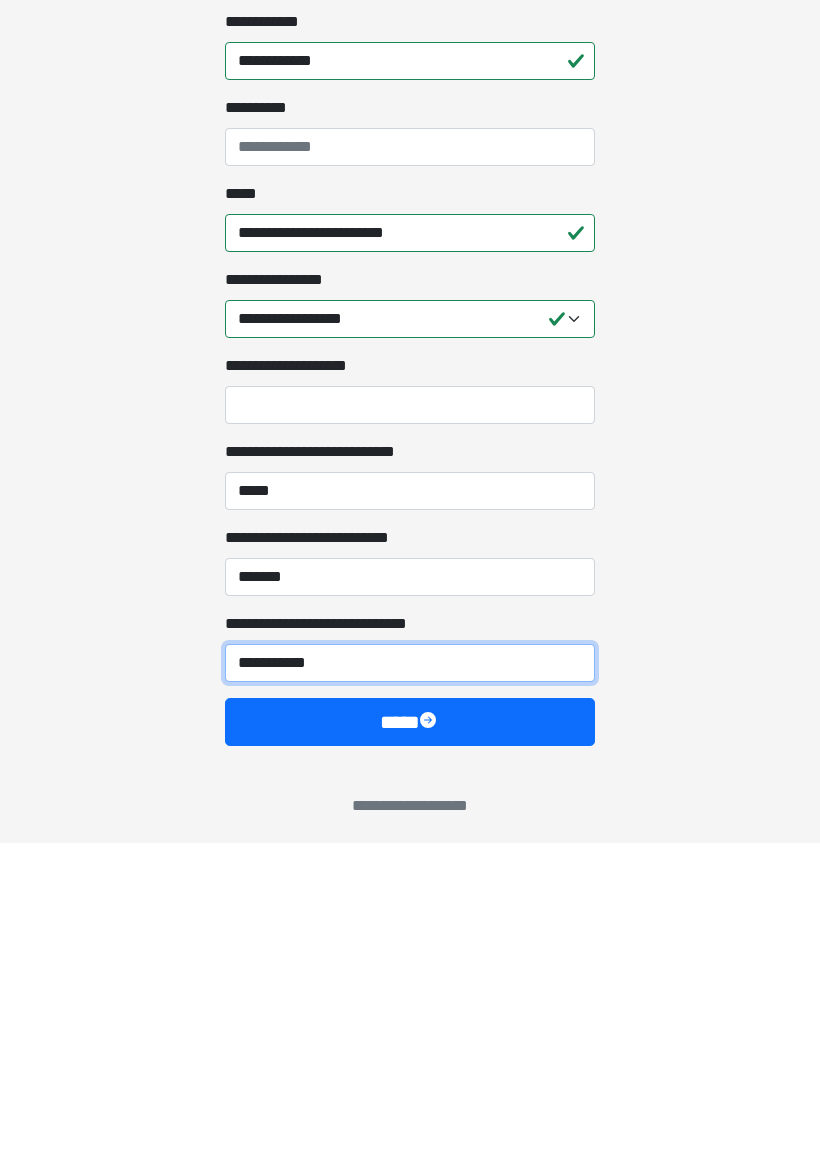 type on "**********" 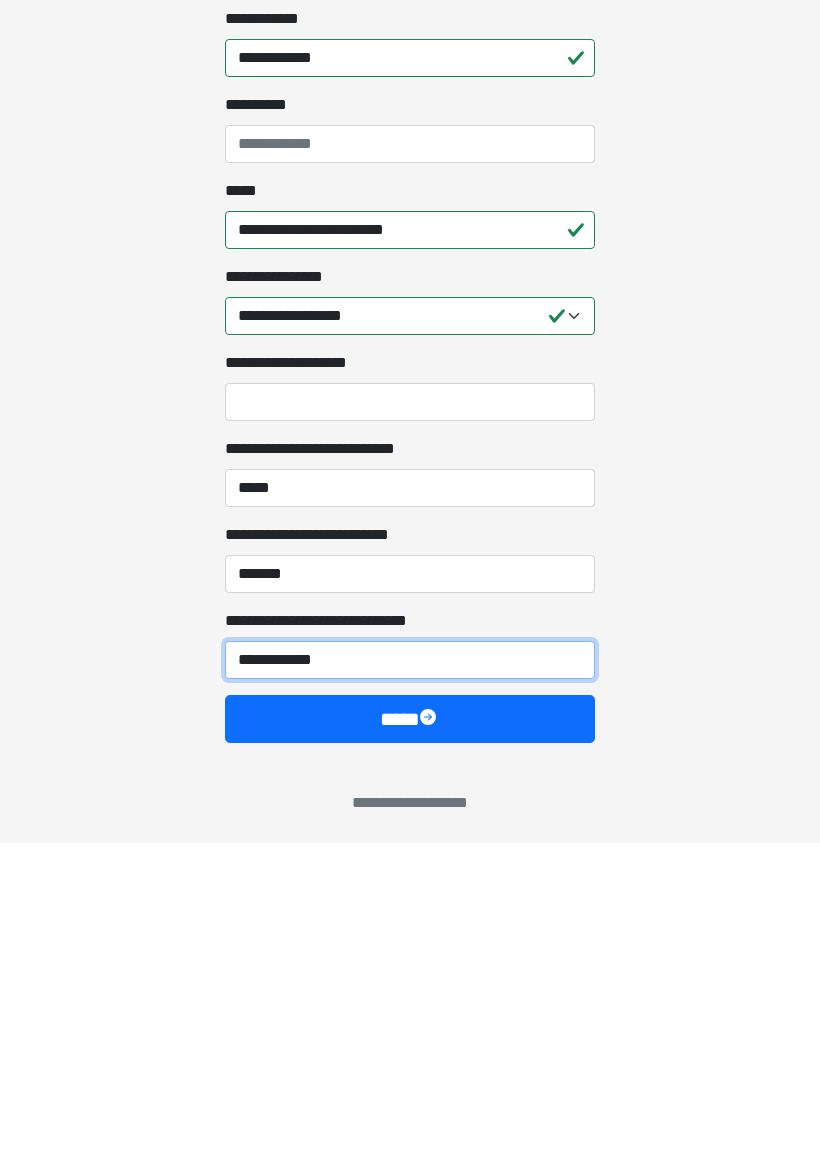 scroll, scrollTop: 1298, scrollLeft: 0, axis: vertical 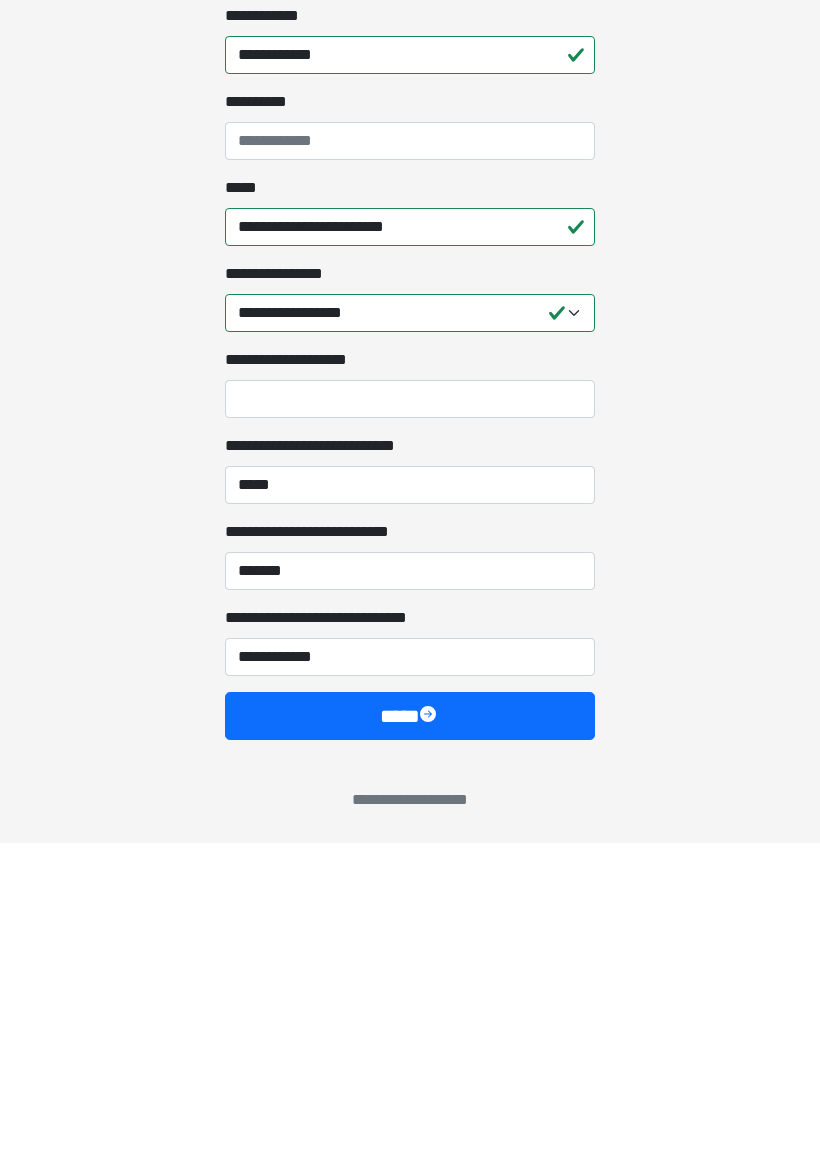 click on "****" at bounding box center [410, 1028] 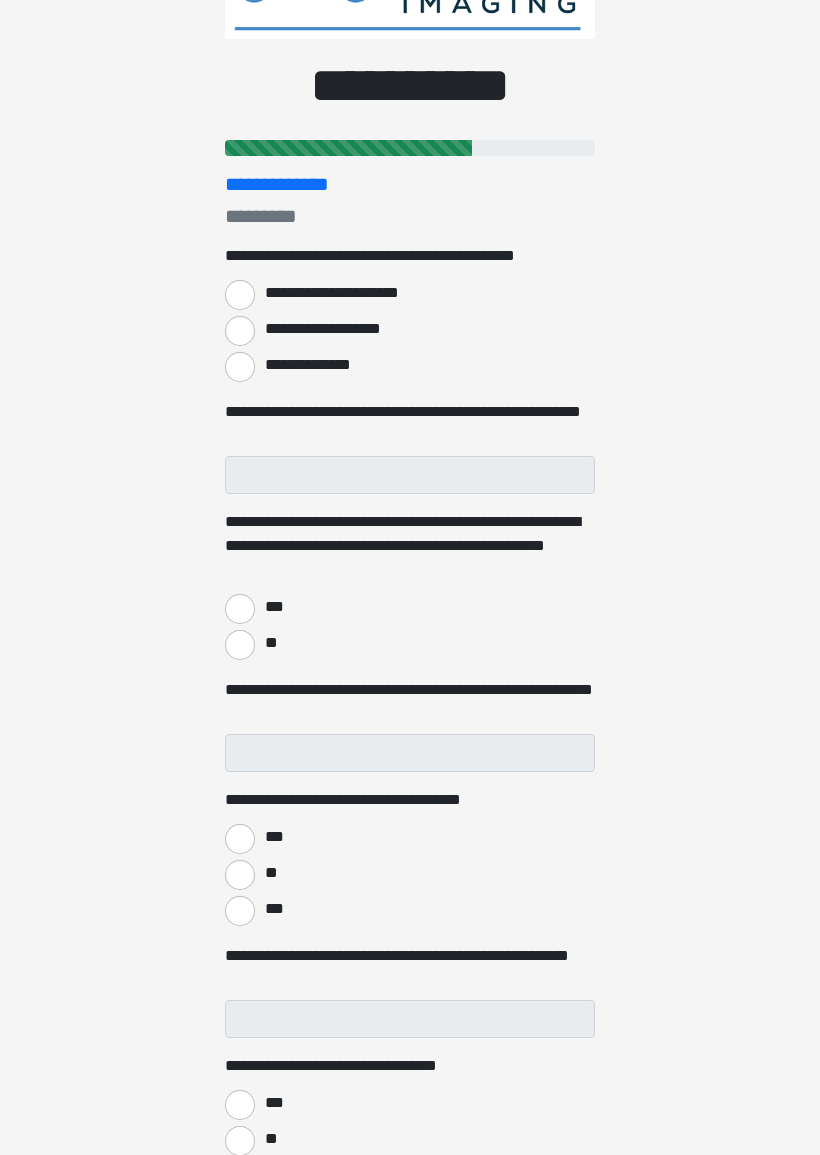 scroll, scrollTop: 0, scrollLeft: 0, axis: both 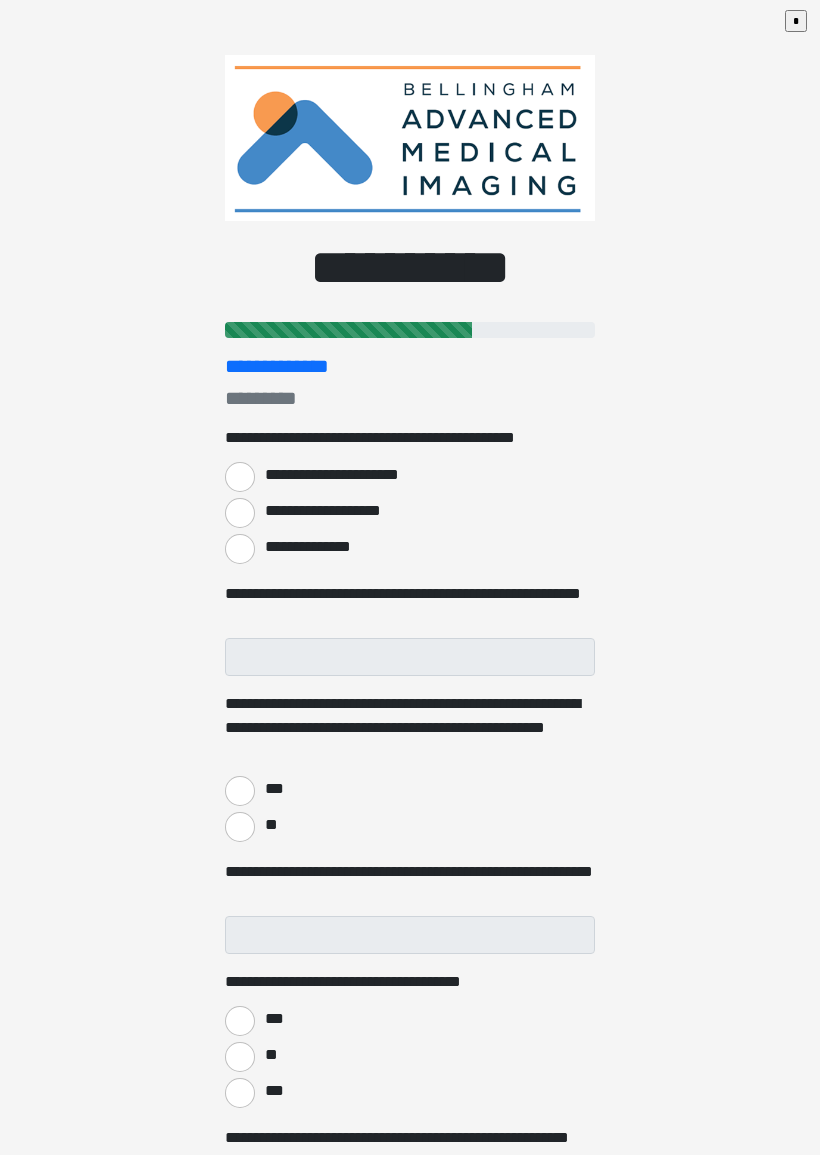 click on "**********" at bounding box center (240, 477) 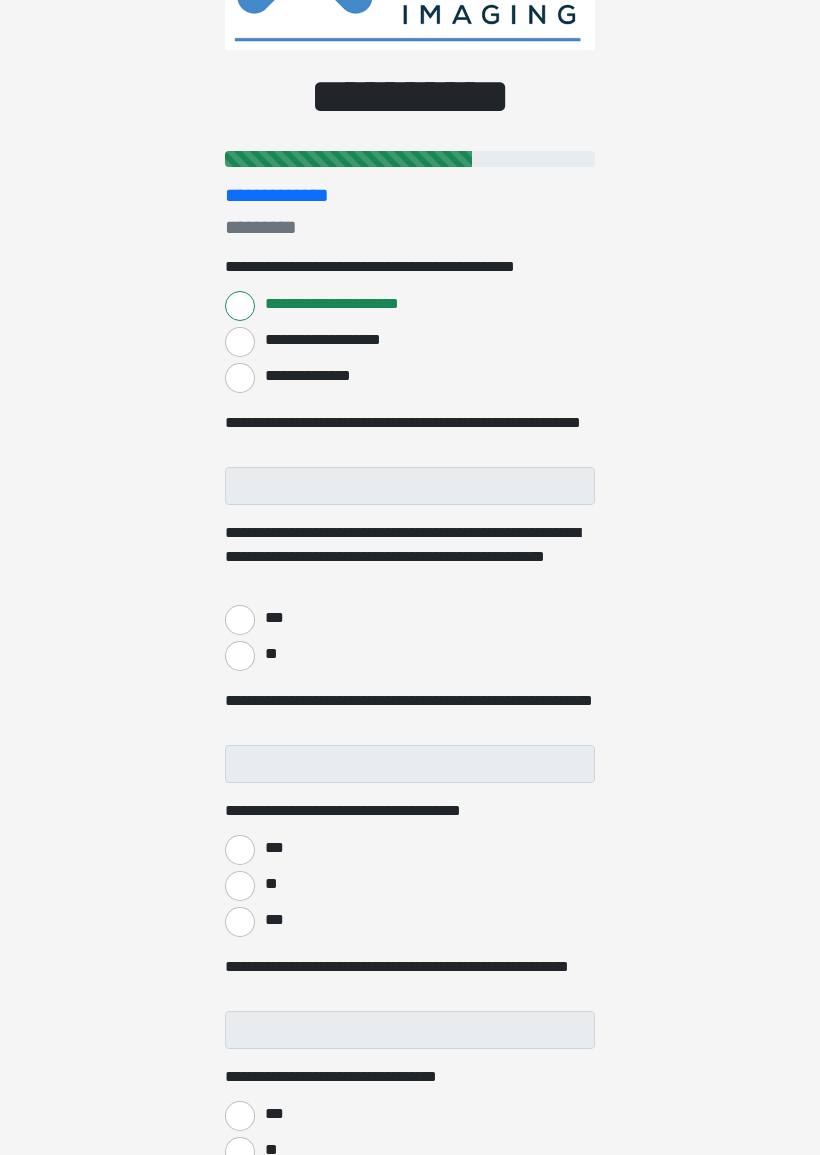 scroll, scrollTop: 171, scrollLeft: 0, axis: vertical 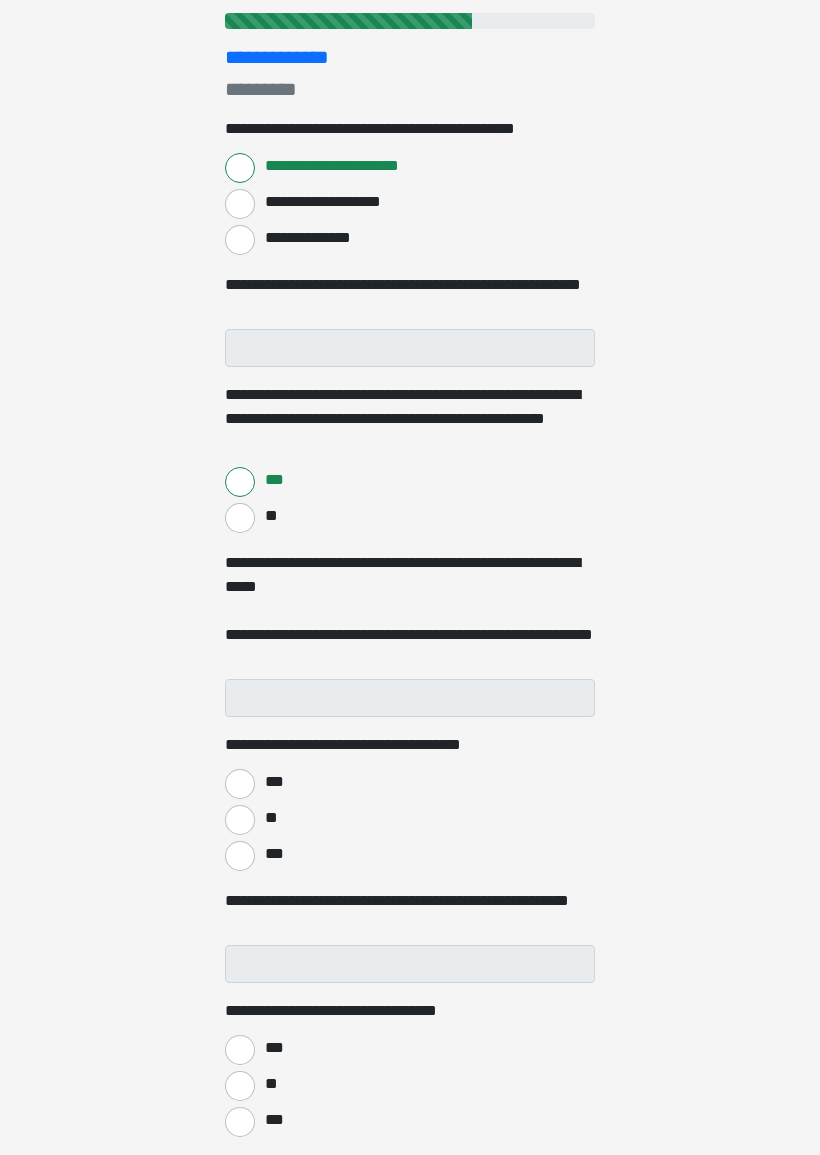 click on "**" at bounding box center (270, 516) 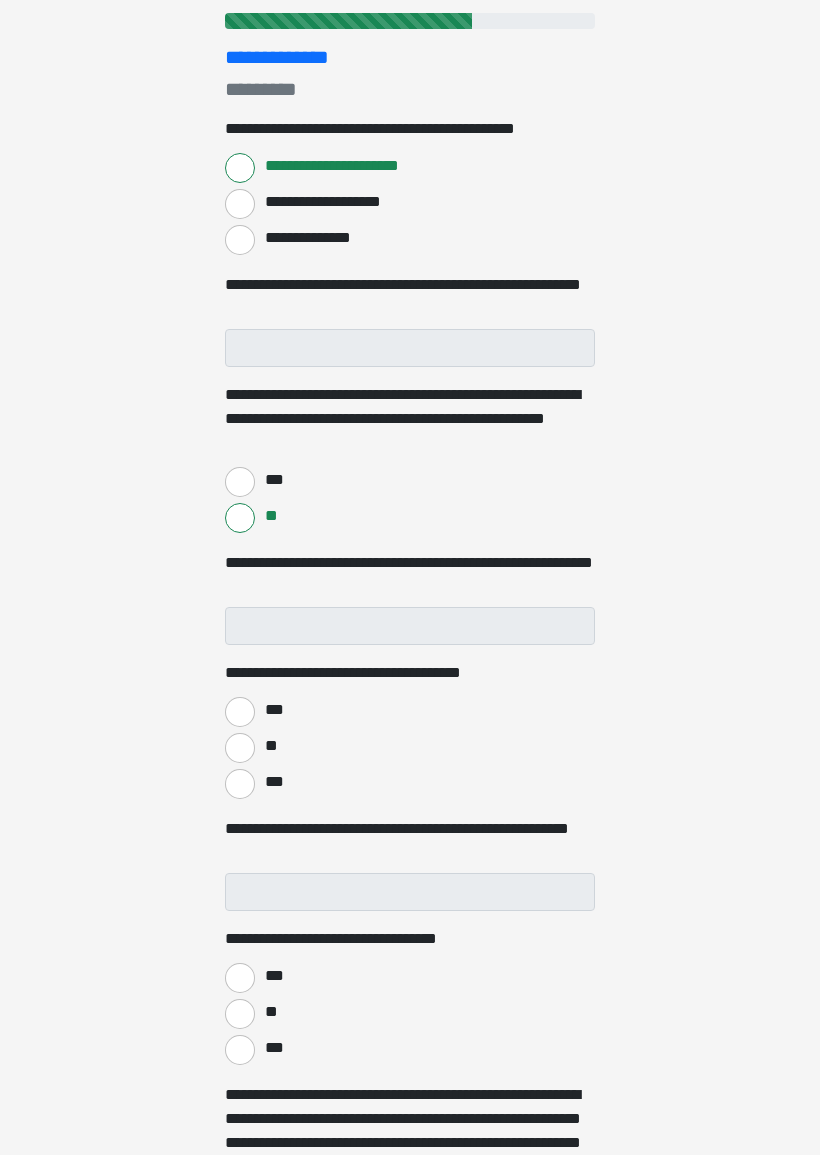 click on "***" at bounding box center (240, 482) 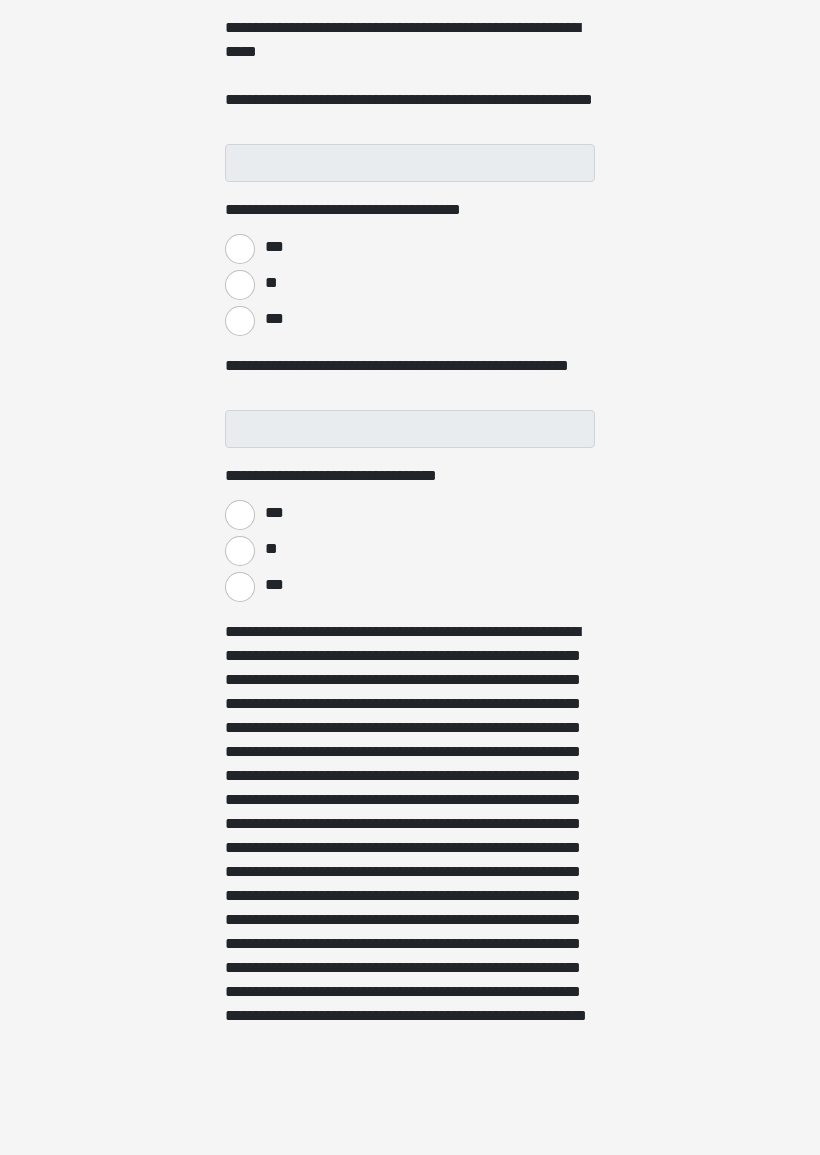scroll, scrollTop: 844, scrollLeft: 0, axis: vertical 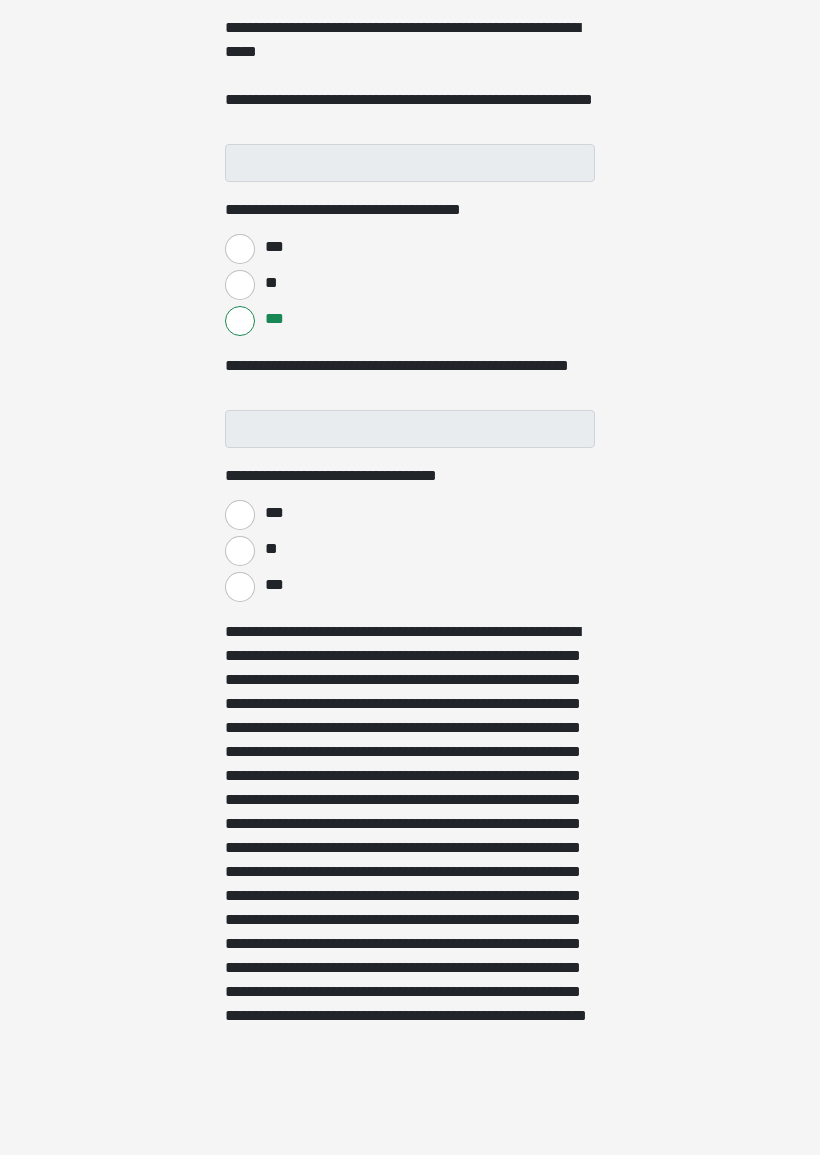 click on "**" at bounding box center [240, 551] 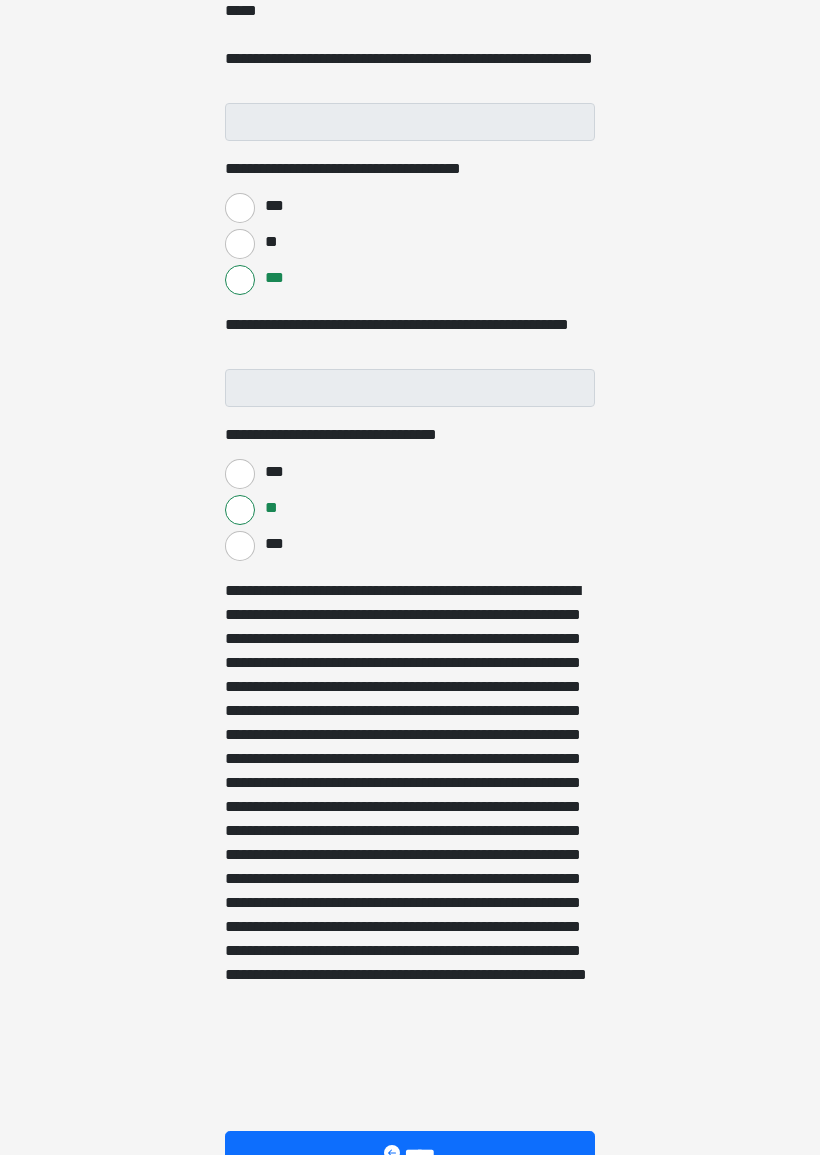 click on "***" at bounding box center [240, 547] 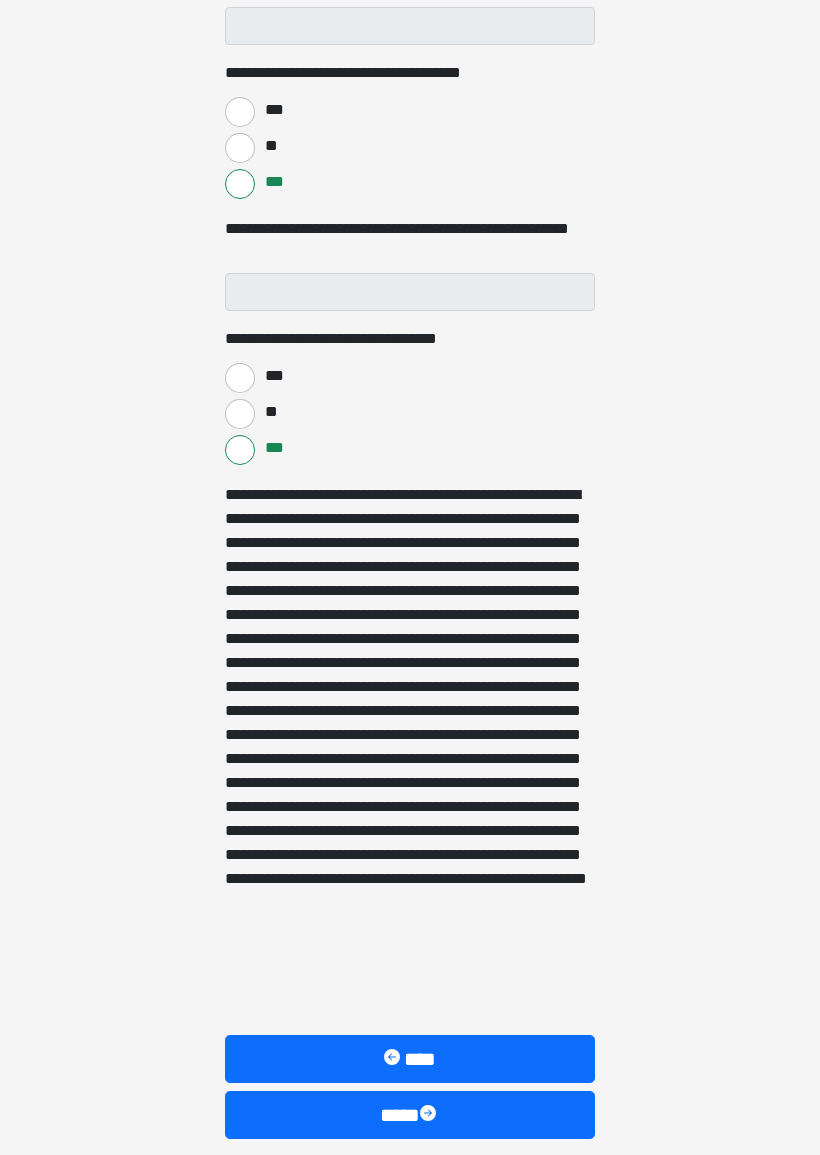 scroll, scrollTop: 1068, scrollLeft: 0, axis: vertical 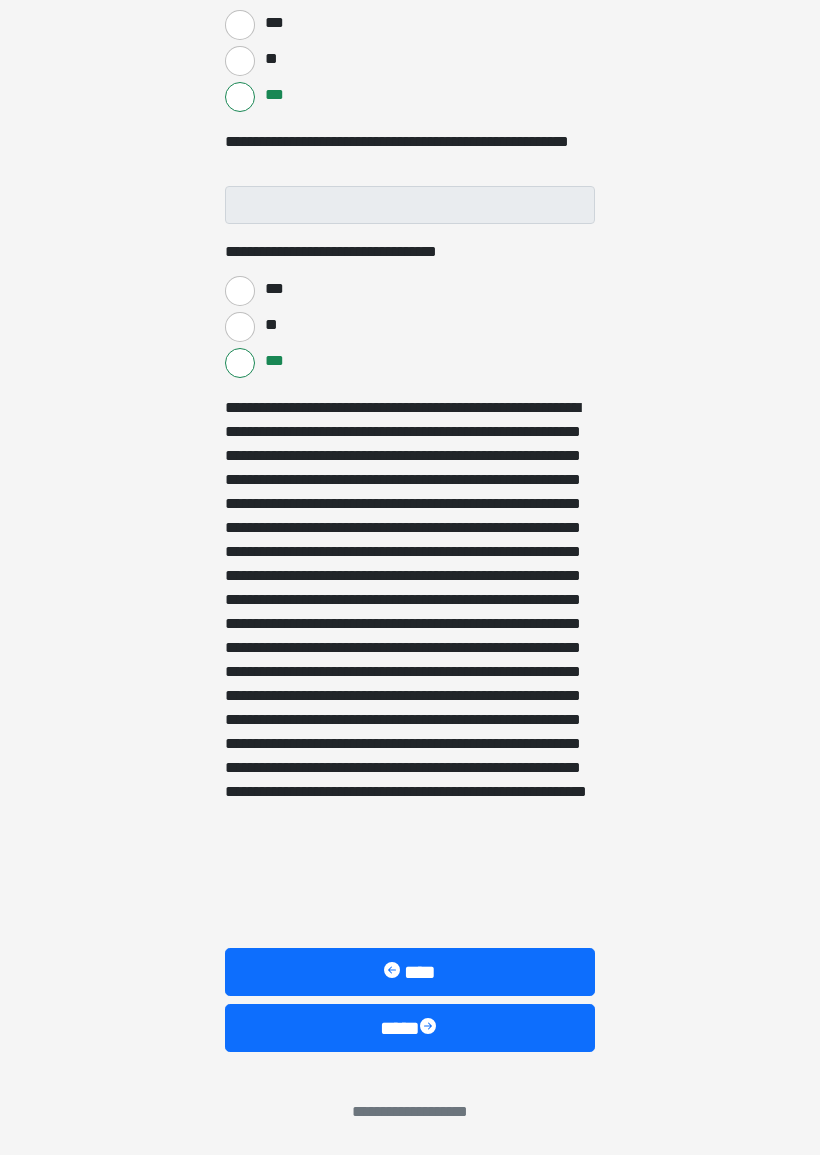 click on "****" at bounding box center (410, 1028) 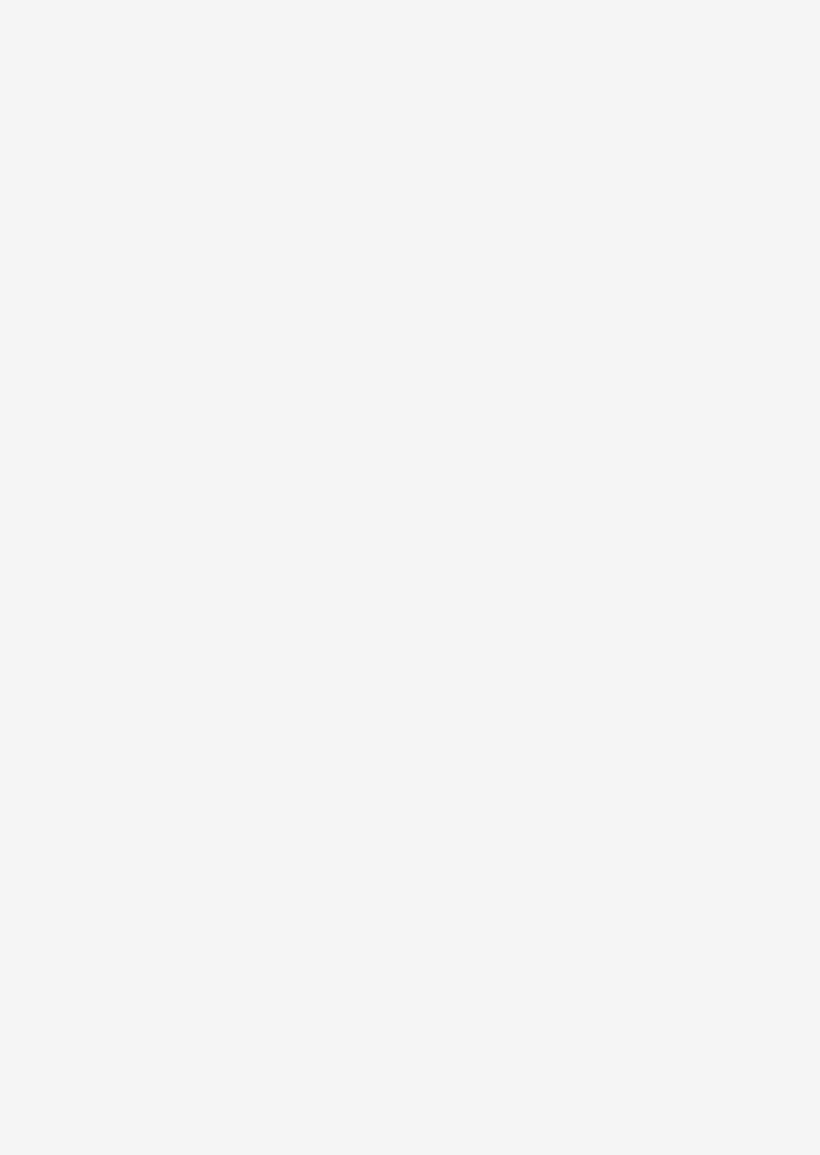 scroll, scrollTop: 0, scrollLeft: 0, axis: both 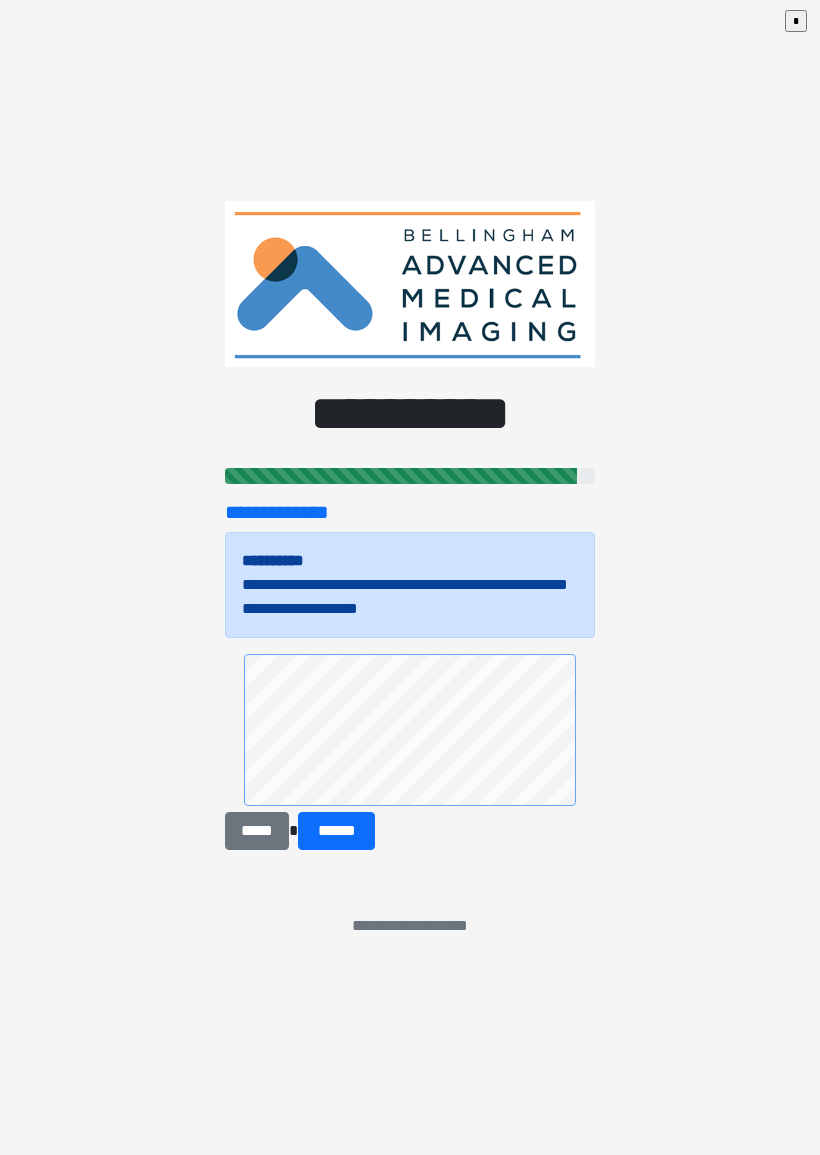 click on "*****" at bounding box center (257, 831) 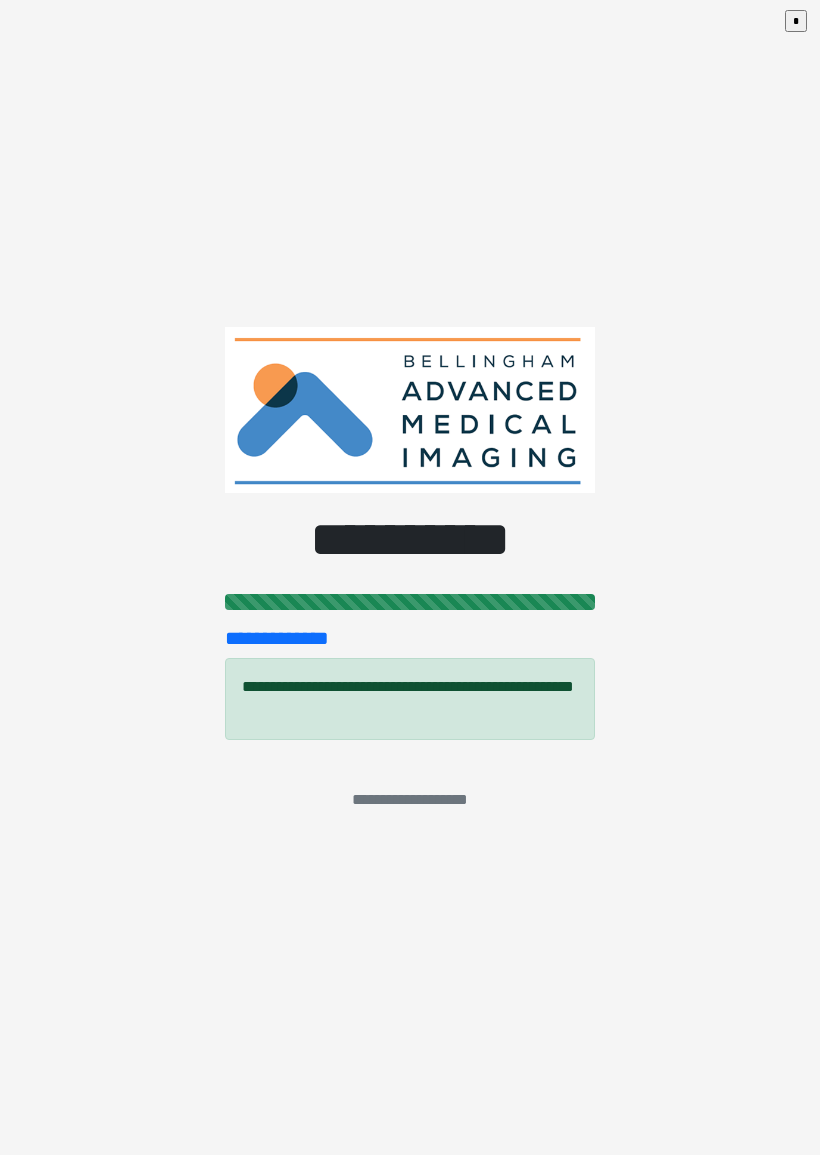 click on "*" at bounding box center (796, 21) 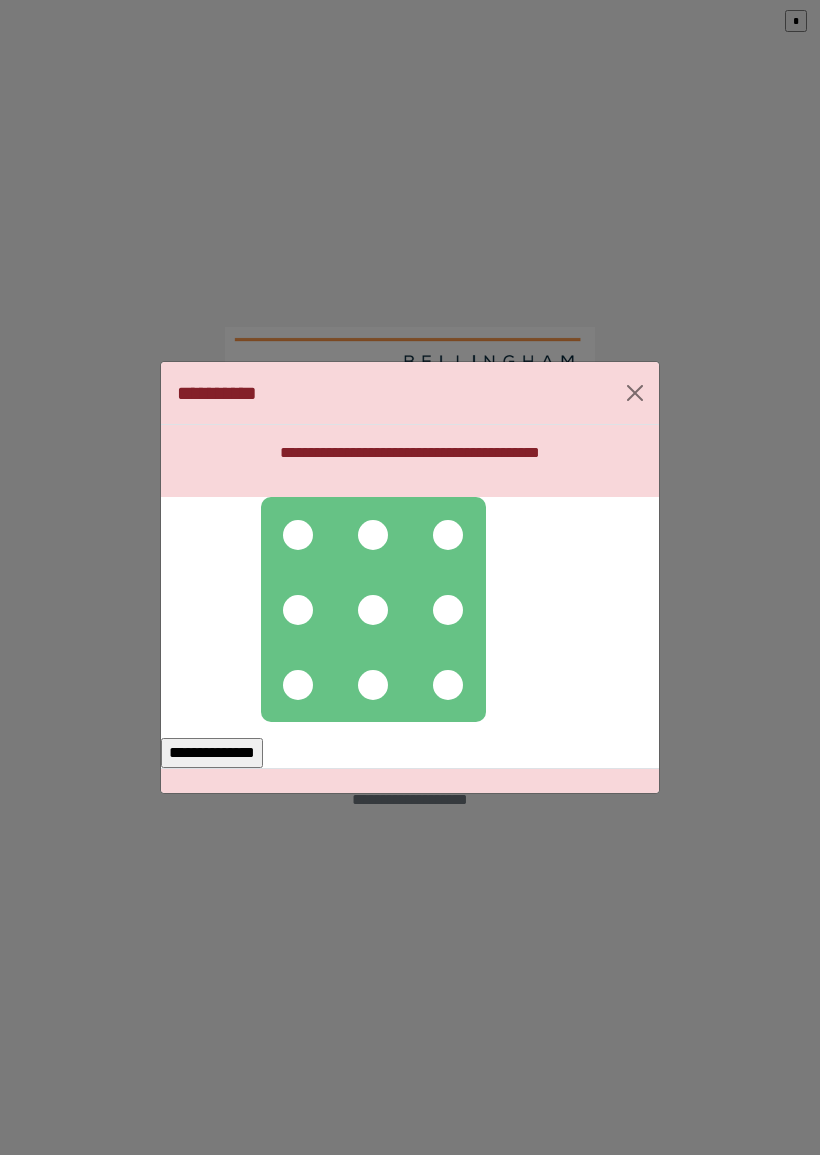 click at bounding box center [373, 685] 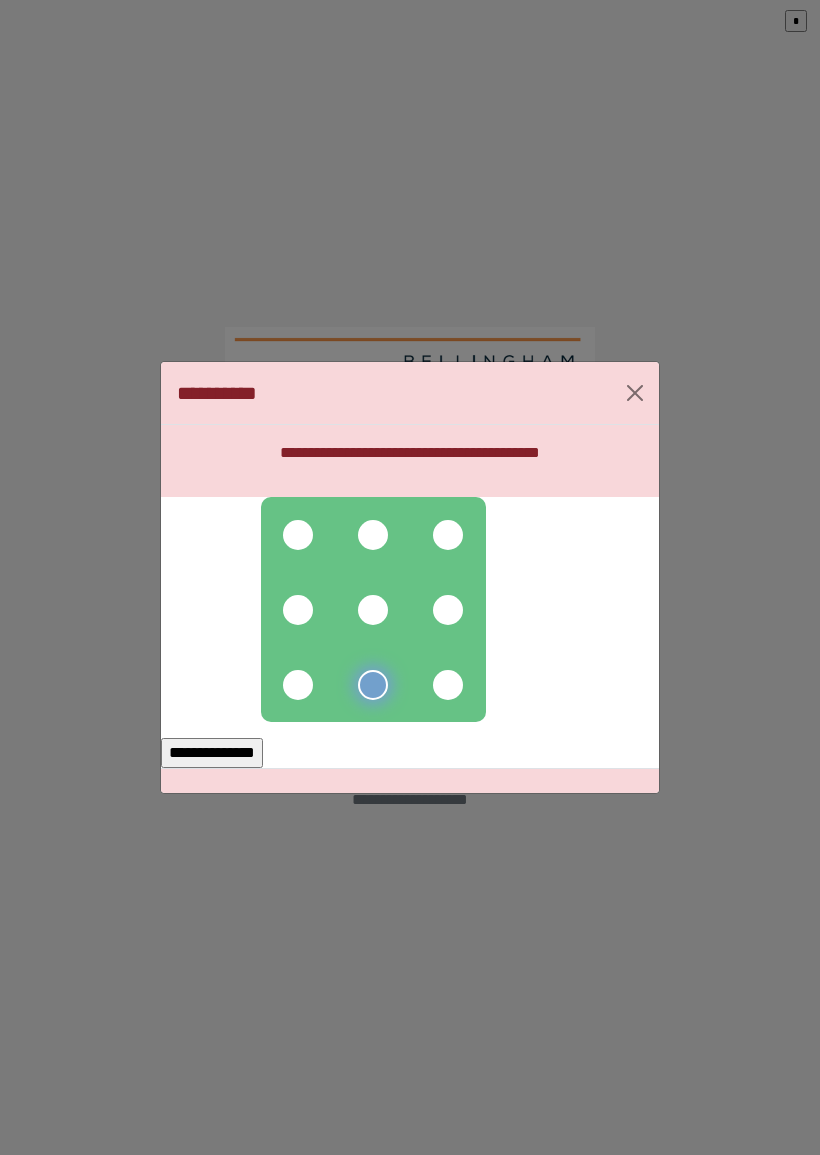 click at bounding box center (298, 535) 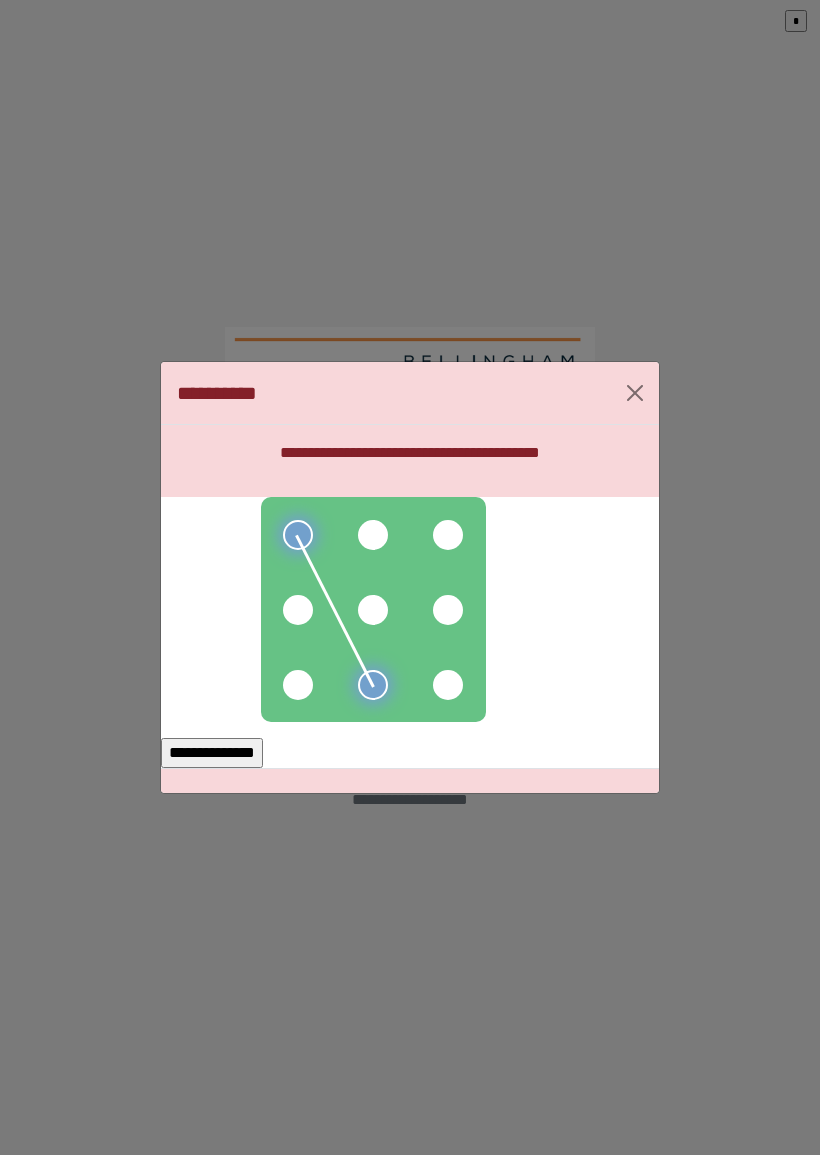 click at bounding box center (448, 685) 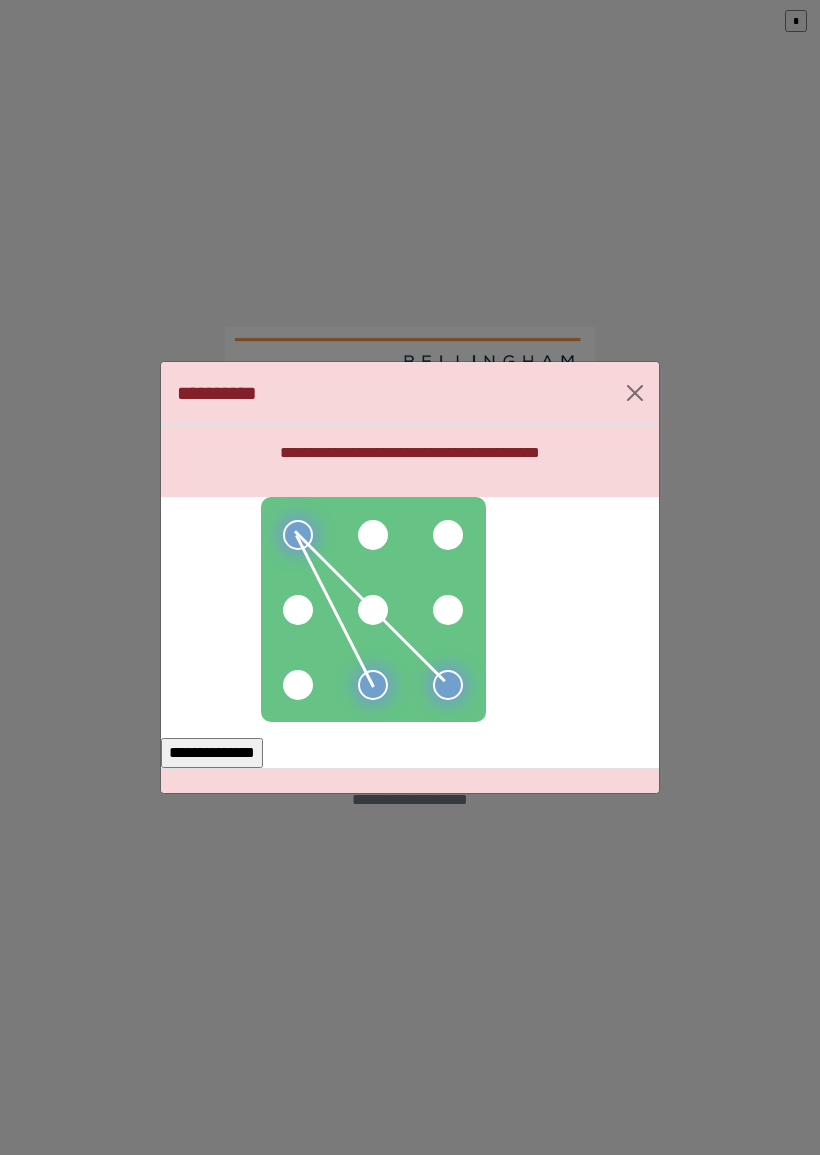 click at bounding box center [373, 535] 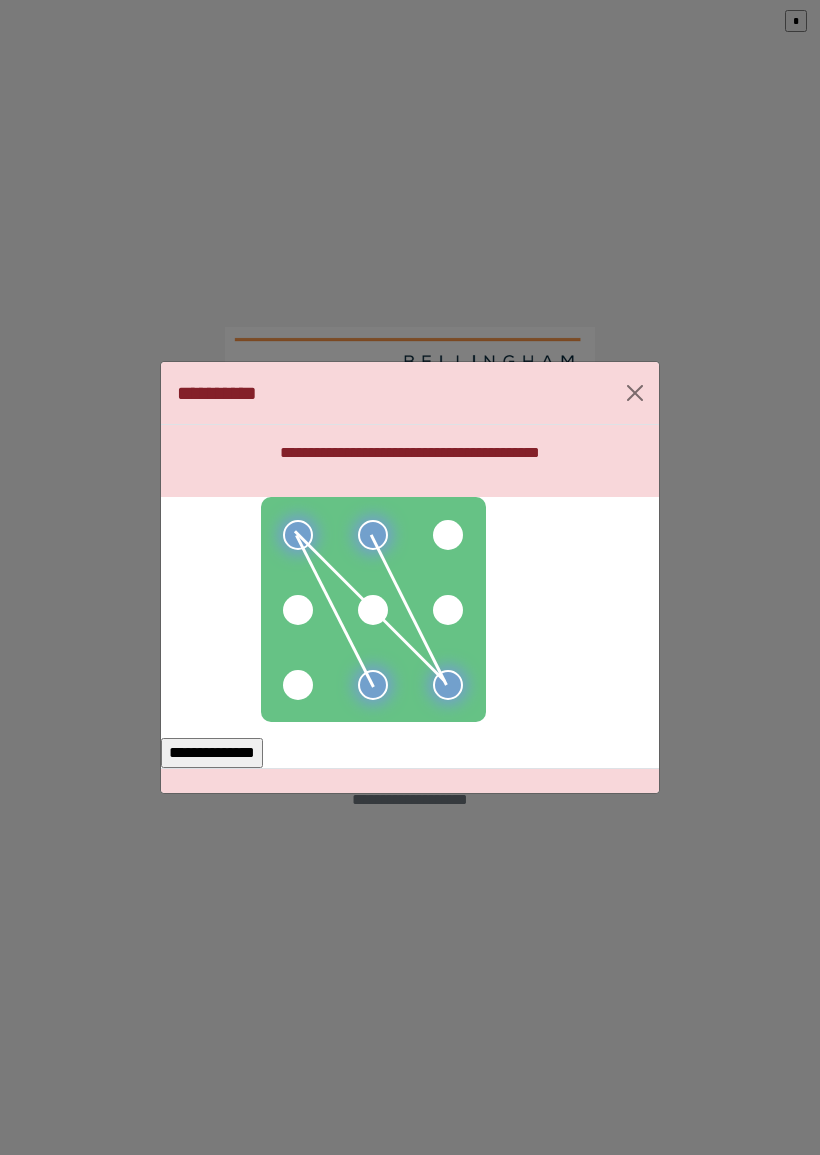 click at bounding box center [448, 610] 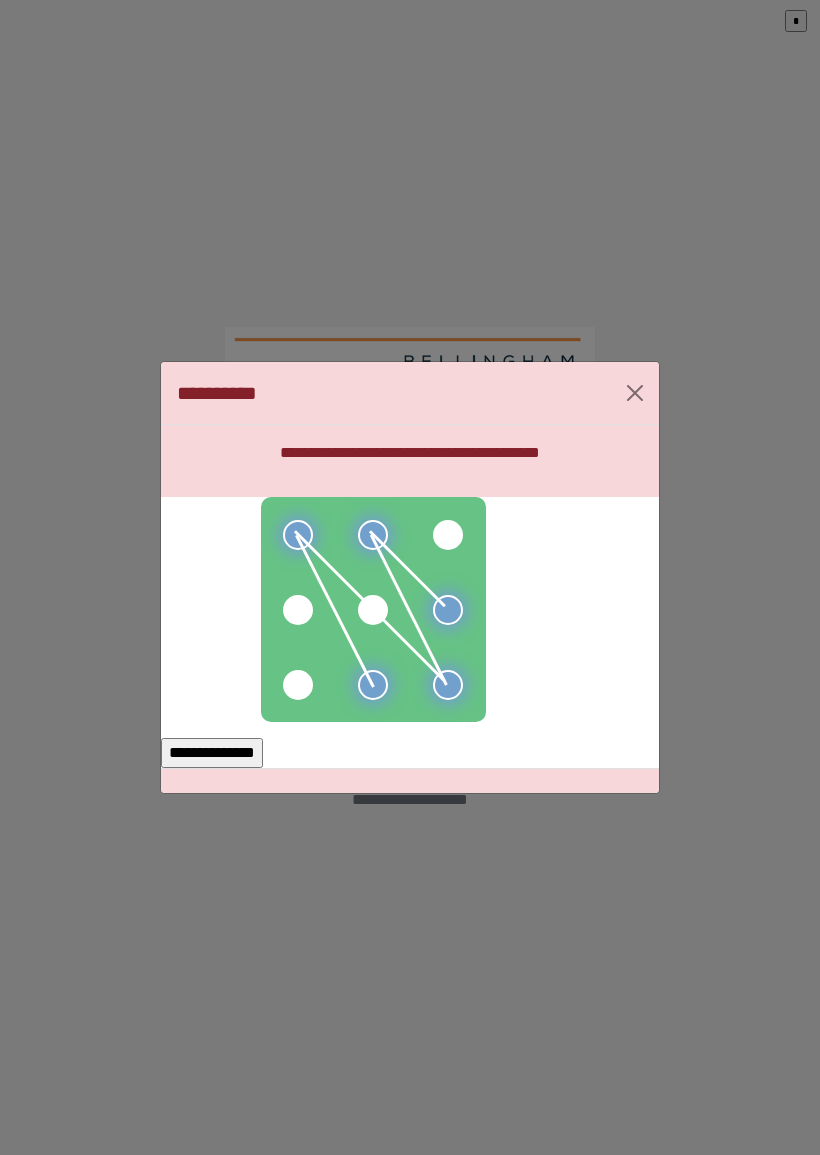 click on "**********" at bounding box center [212, 753] 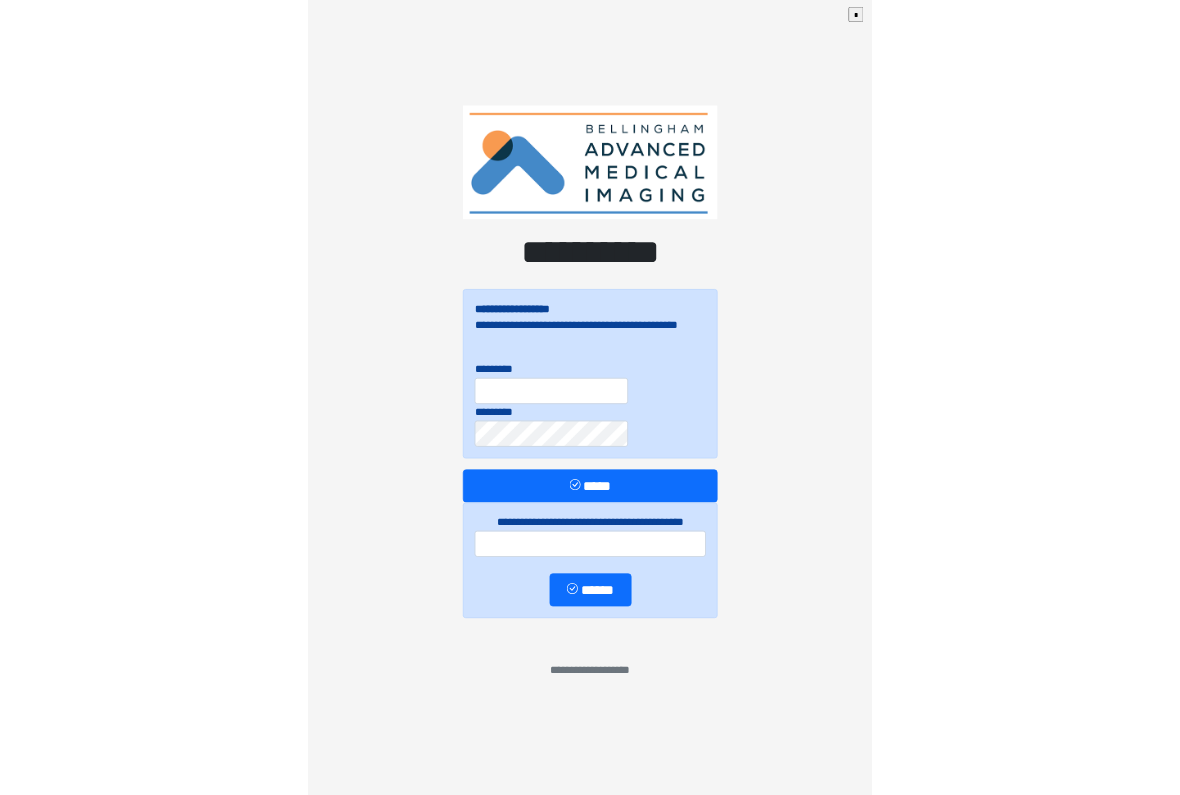 scroll, scrollTop: 0, scrollLeft: 0, axis: both 